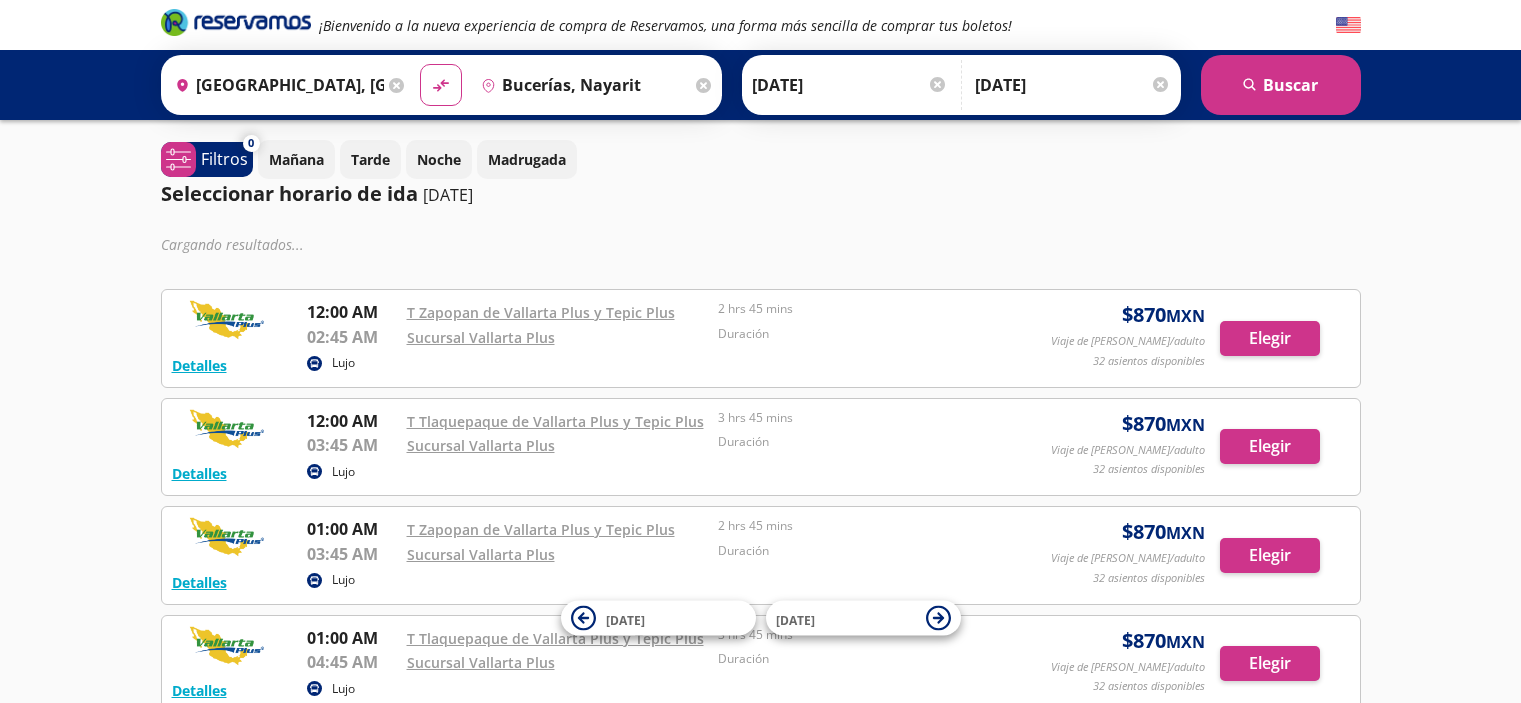 scroll, scrollTop: 0, scrollLeft: 0, axis: both 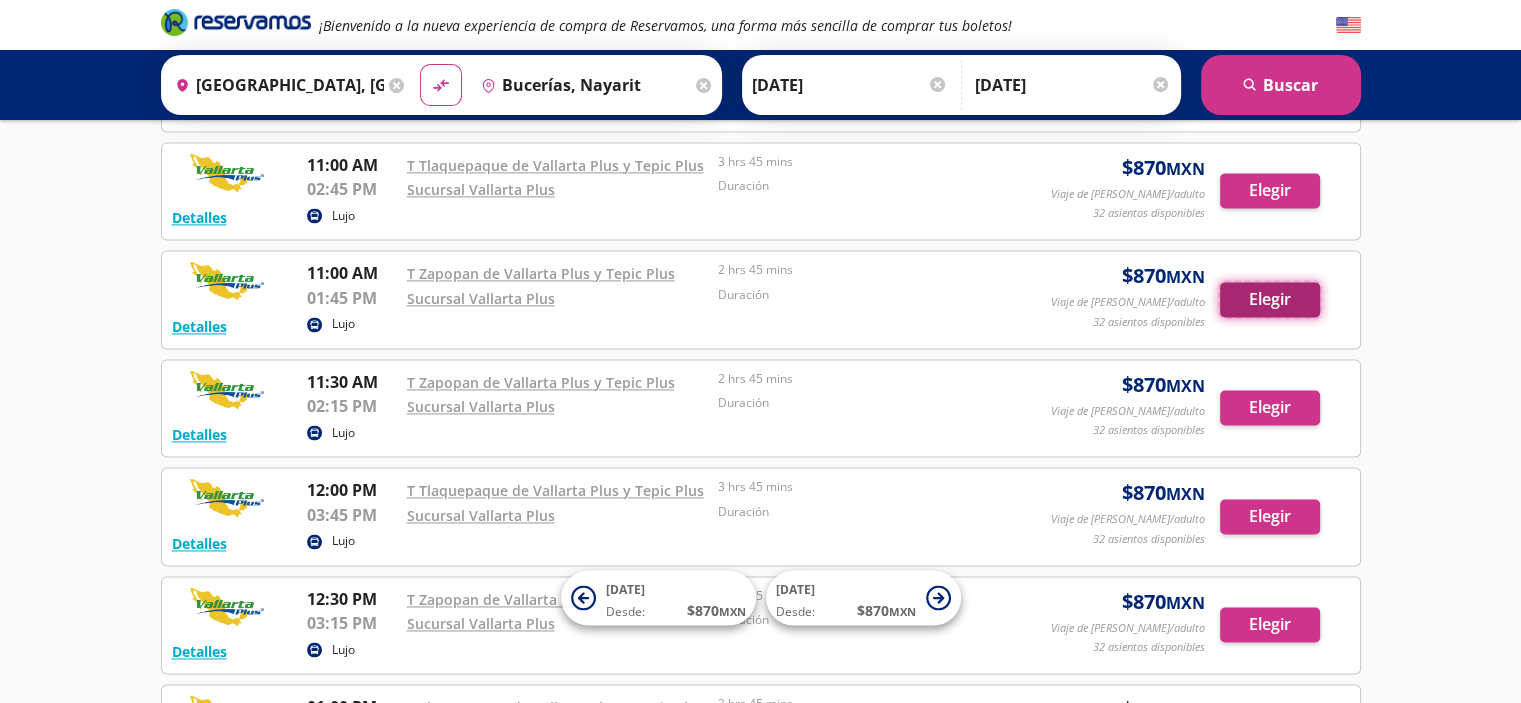 click on "Elegir" at bounding box center (1270, 299) 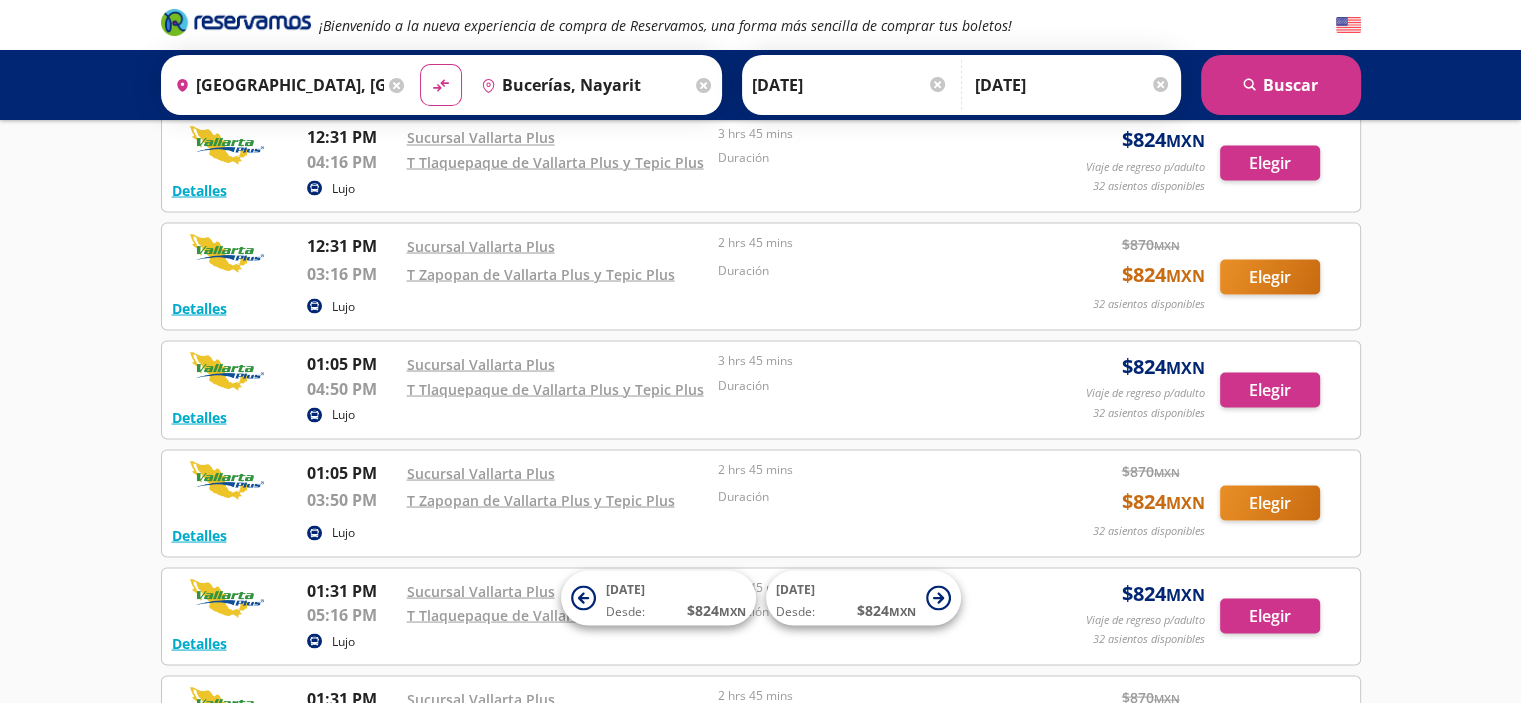 scroll, scrollTop: 3665, scrollLeft: 0, axis: vertical 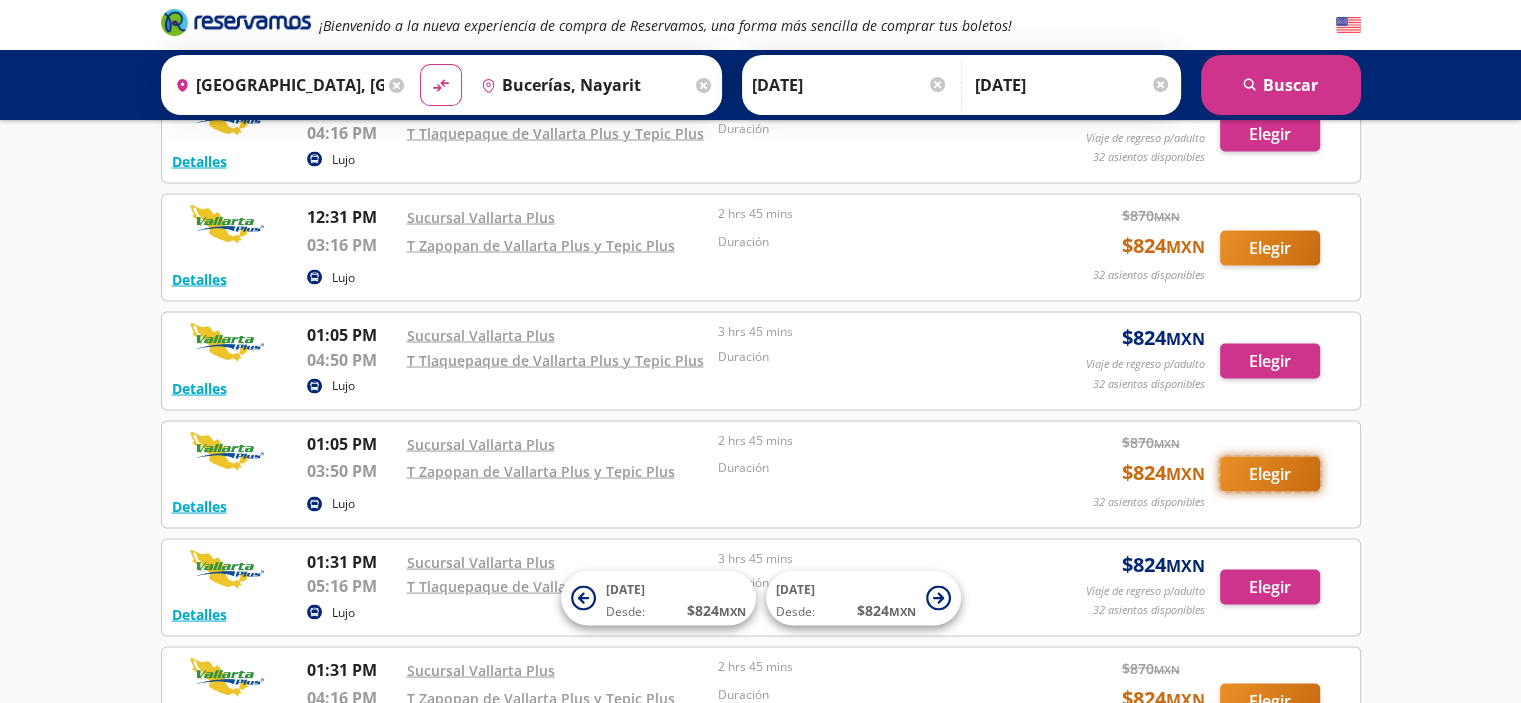 click on "Elegir" at bounding box center [1270, 473] 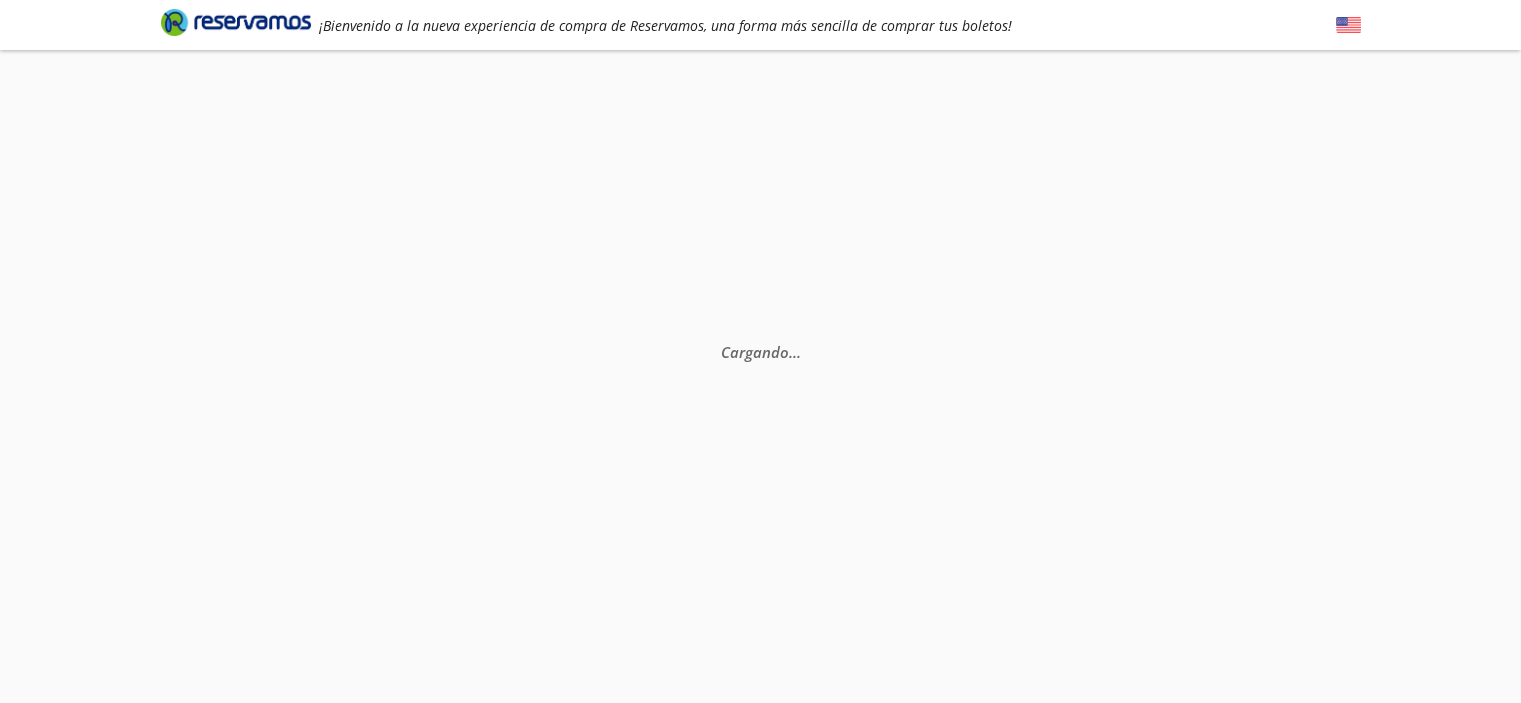 scroll, scrollTop: 0, scrollLeft: 0, axis: both 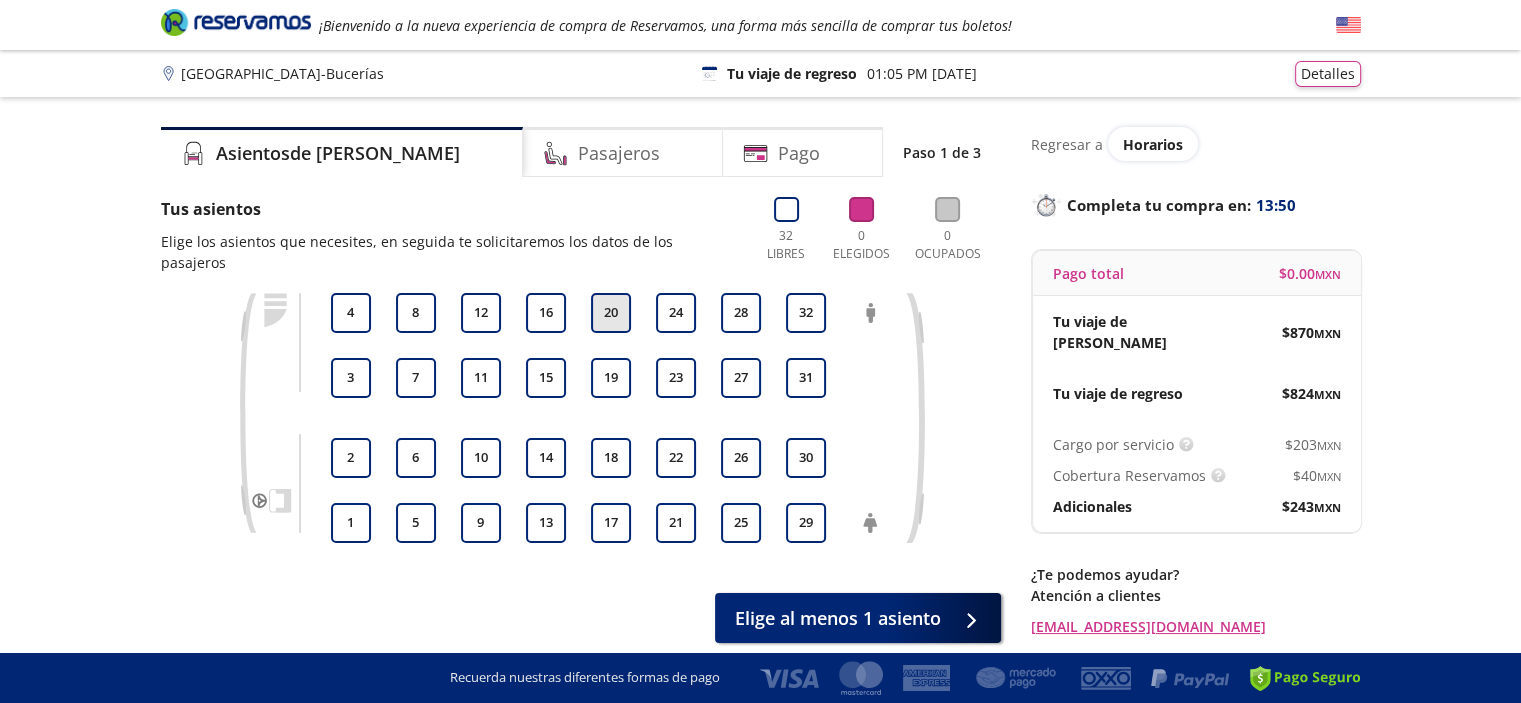 click on "20" at bounding box center [611, 313] 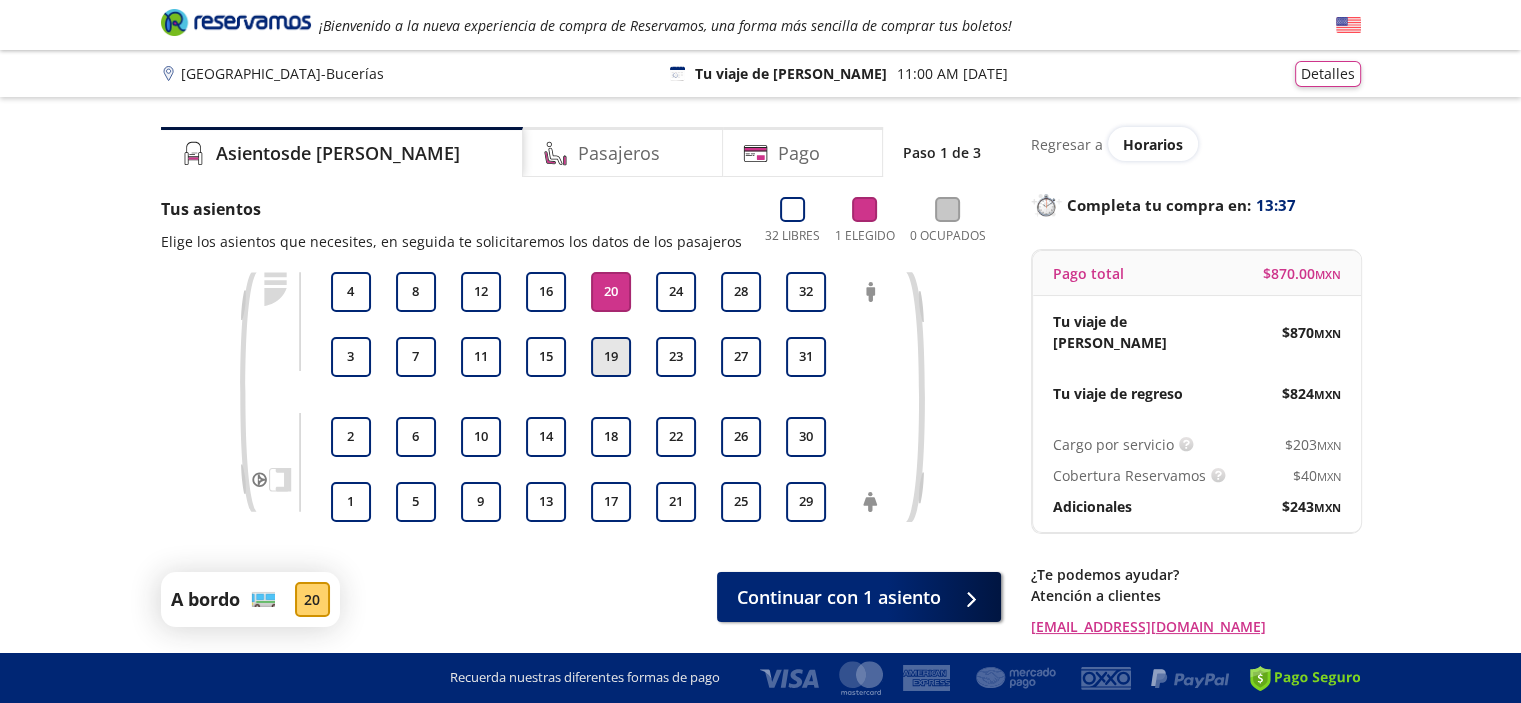 click on "19" at bounding box center [611, 357] 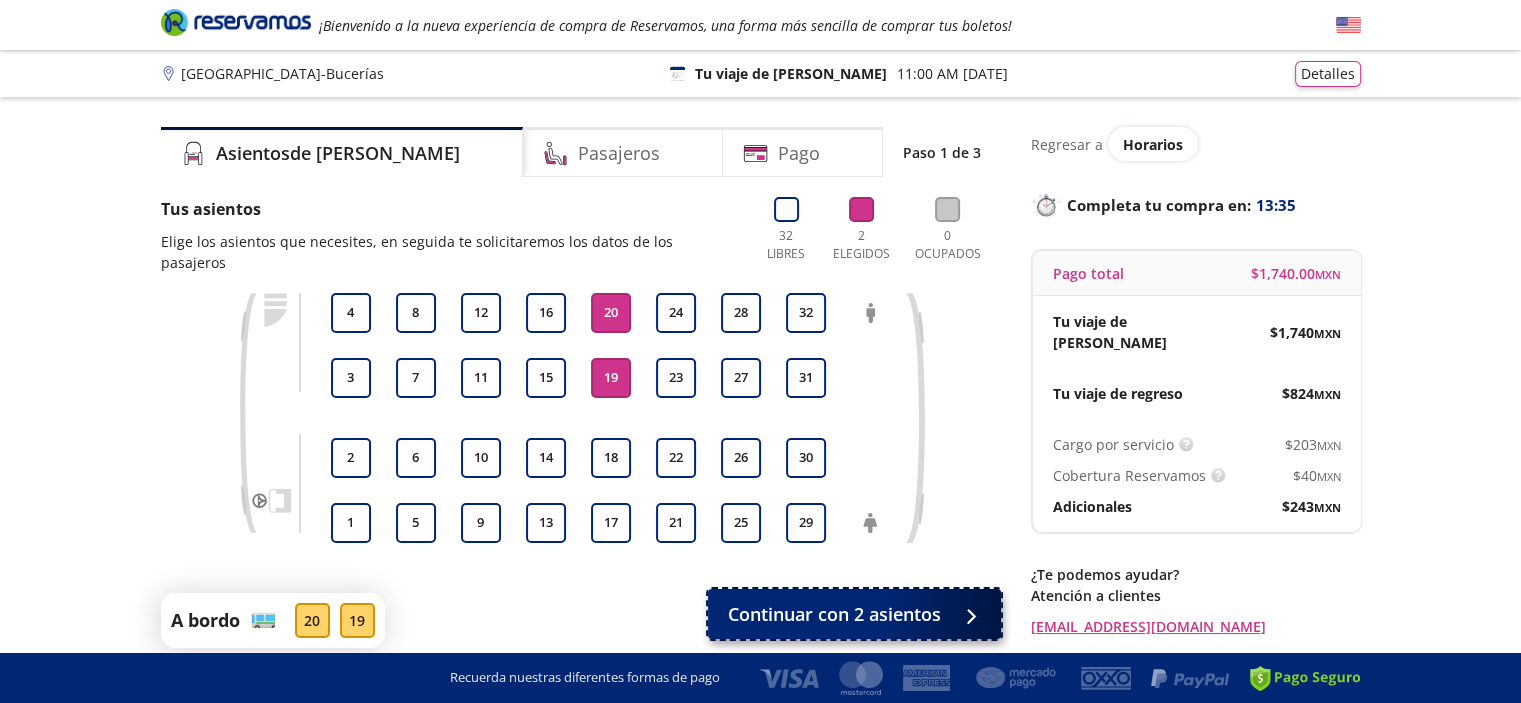 click on "Continuar con 2 asientos" at bounding box center (834, 614) 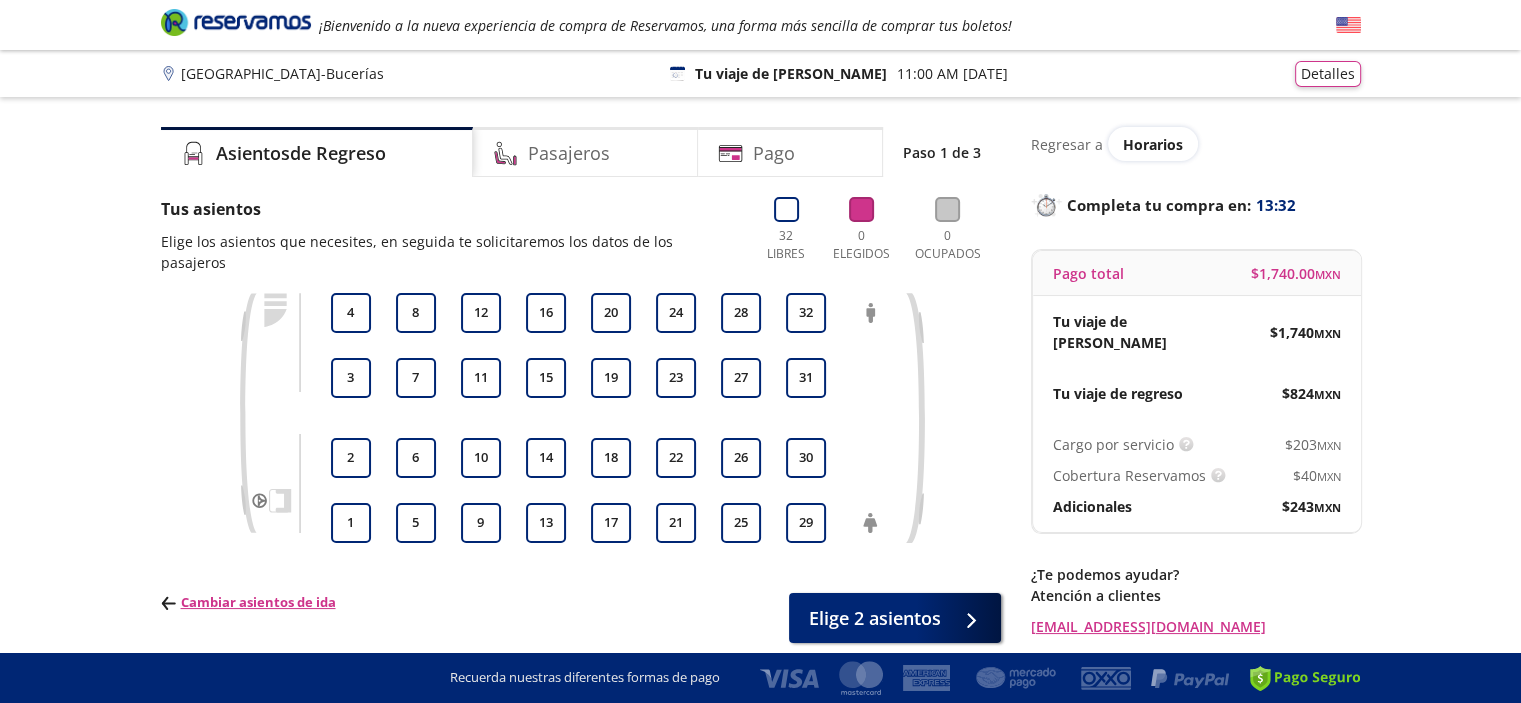 click on "1 2 3 4   5 6 7 8   9 10 11 12   13 14 15 16   17 18 19 20   21 22 23 24   25 26 27 28   29 30 31 32" at bounding box center (611, 418) 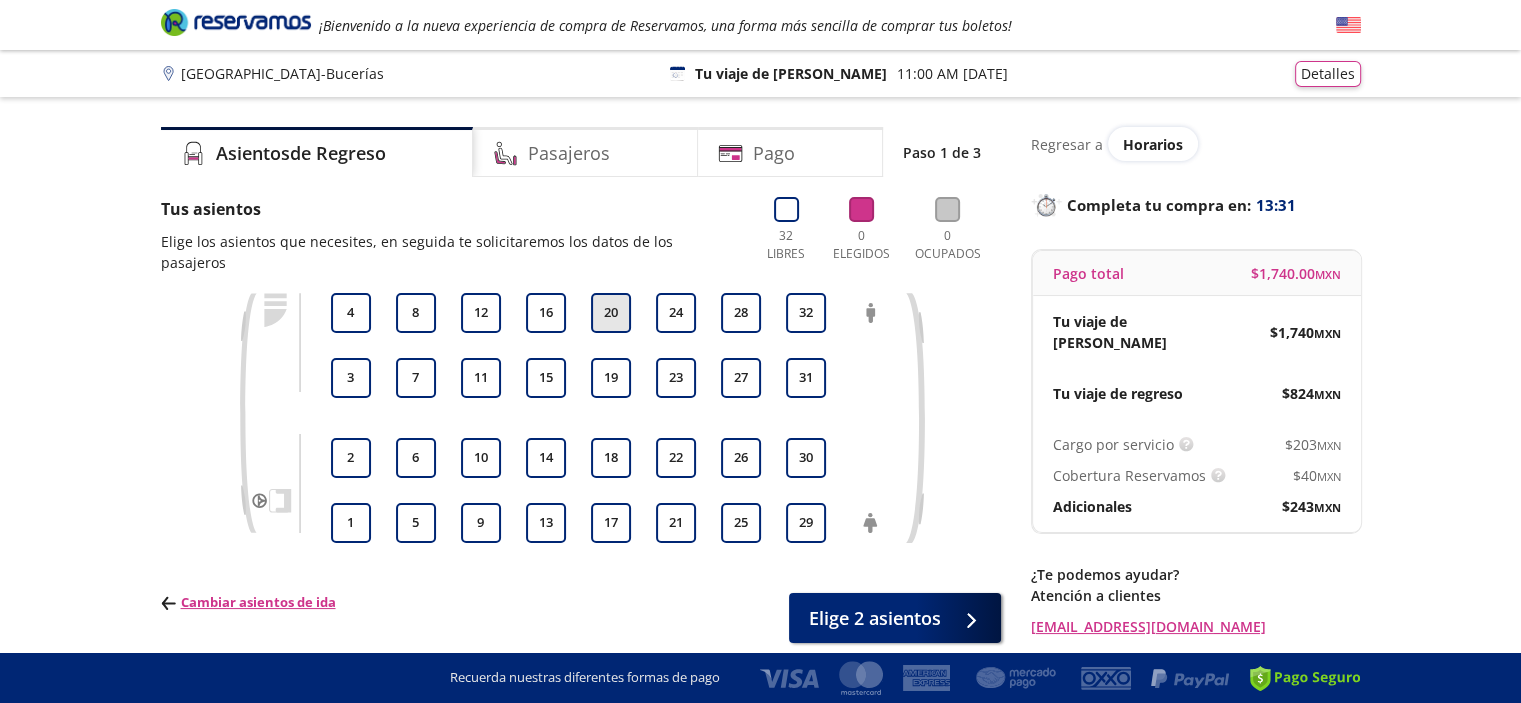 click on "20" at bounding box center (611, 313) 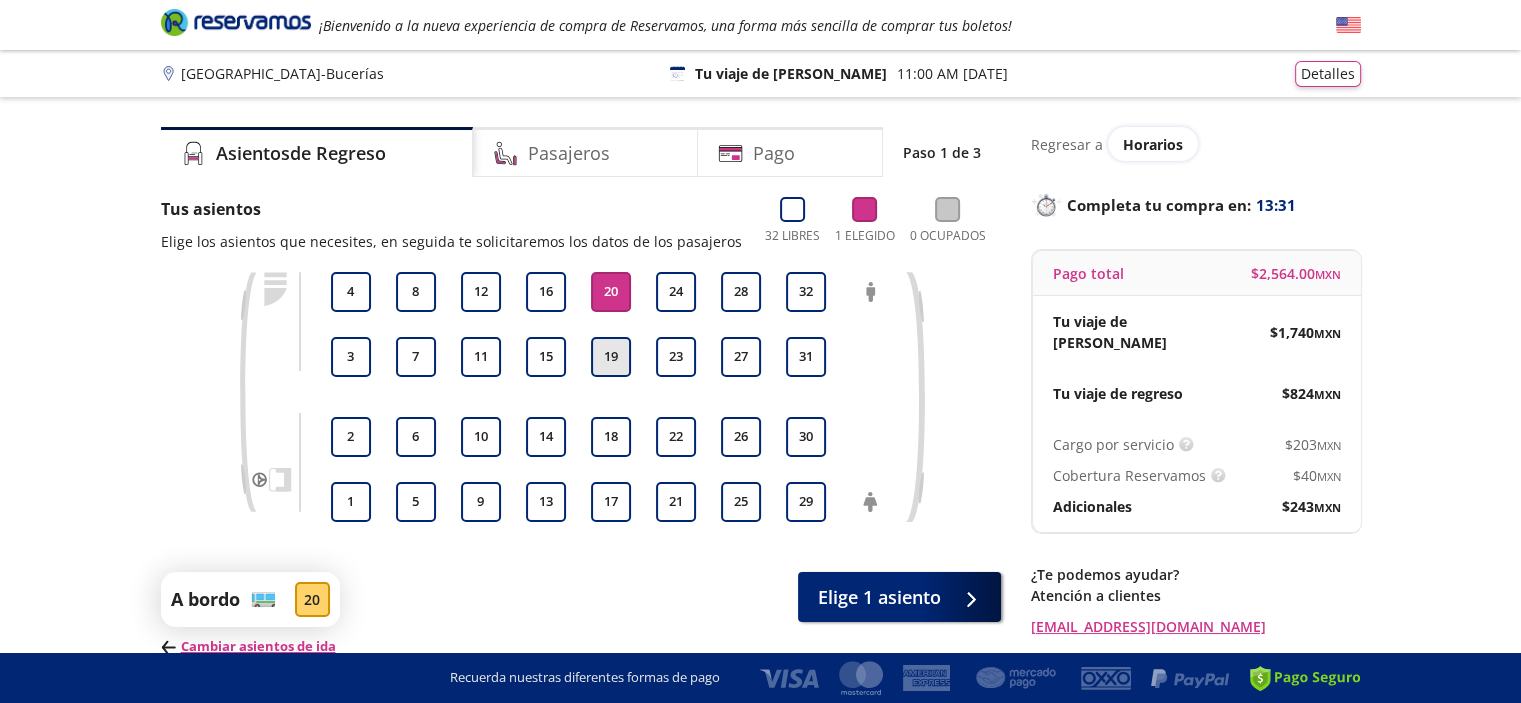 click on "19" at bounding box center [611, 357] 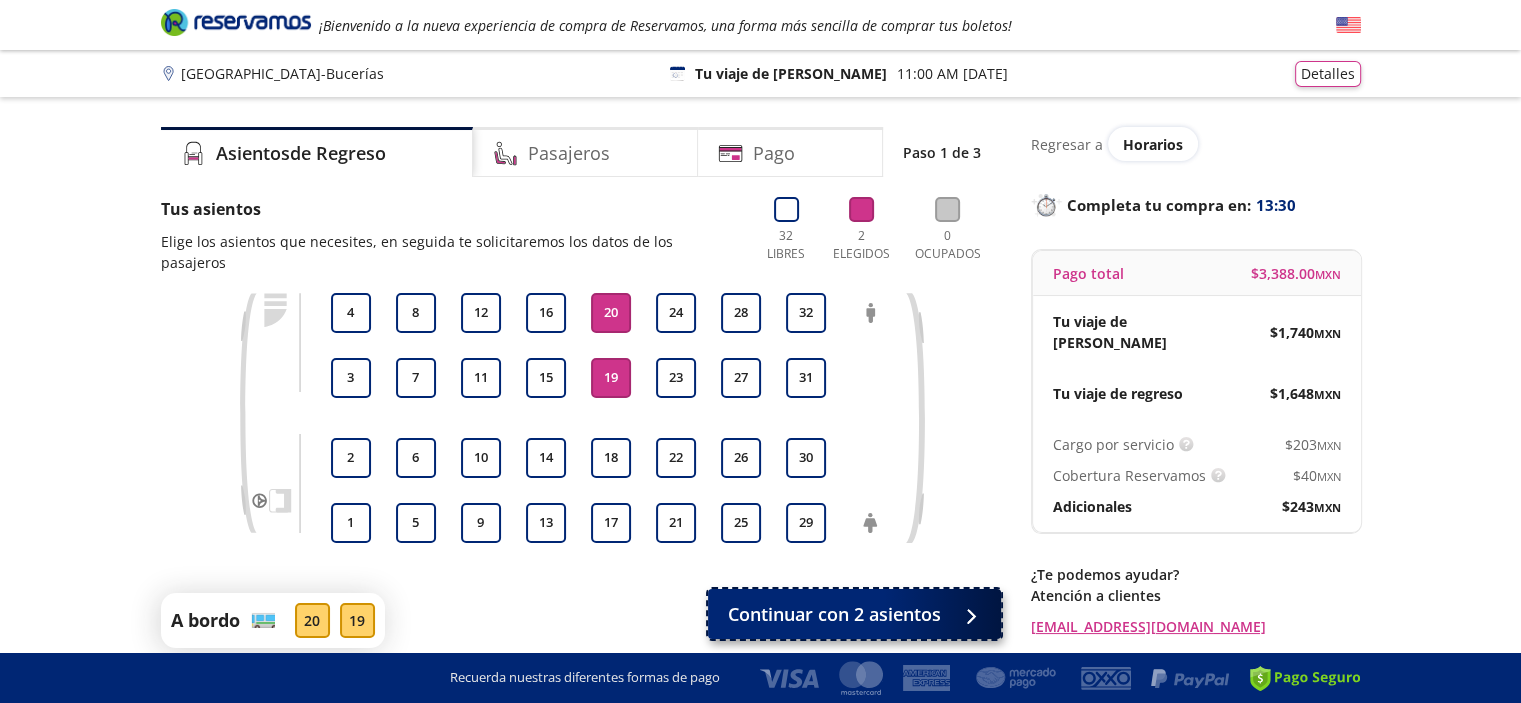 click on "Continuar con 2 asientos" at bounding box center (834, 614) 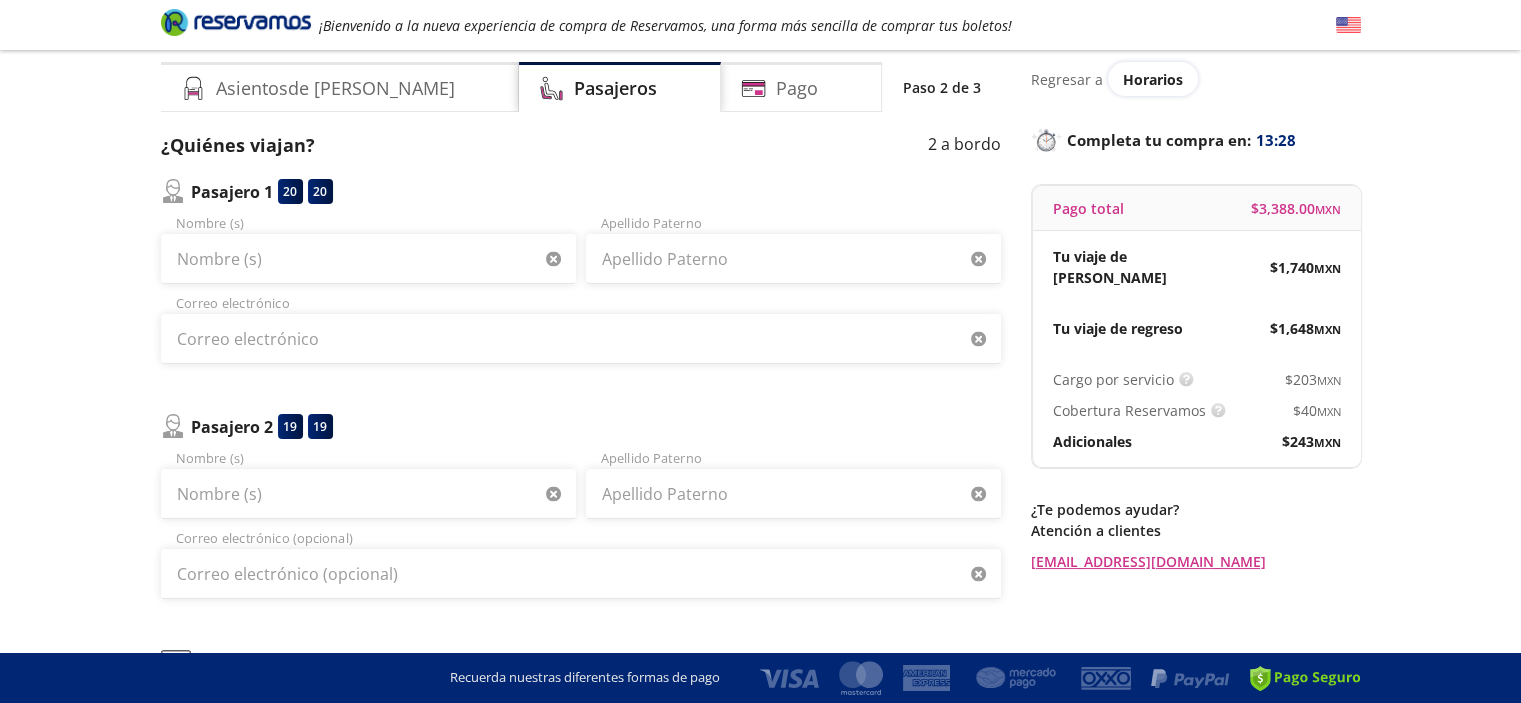 scroll, scrollTop: 100, scrollLeft: 0, axis: vertical 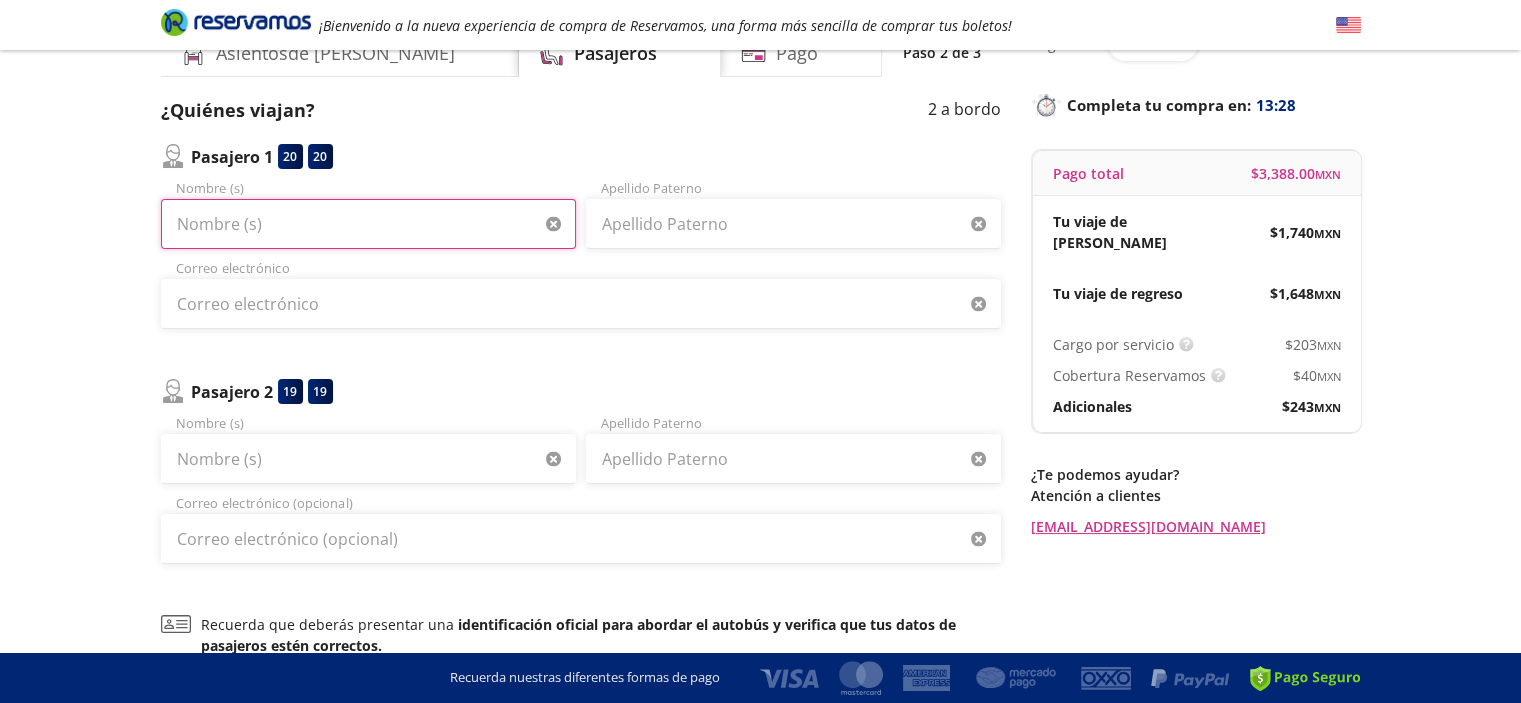click on "Nombre (s)" at bounding box center (368, 224) 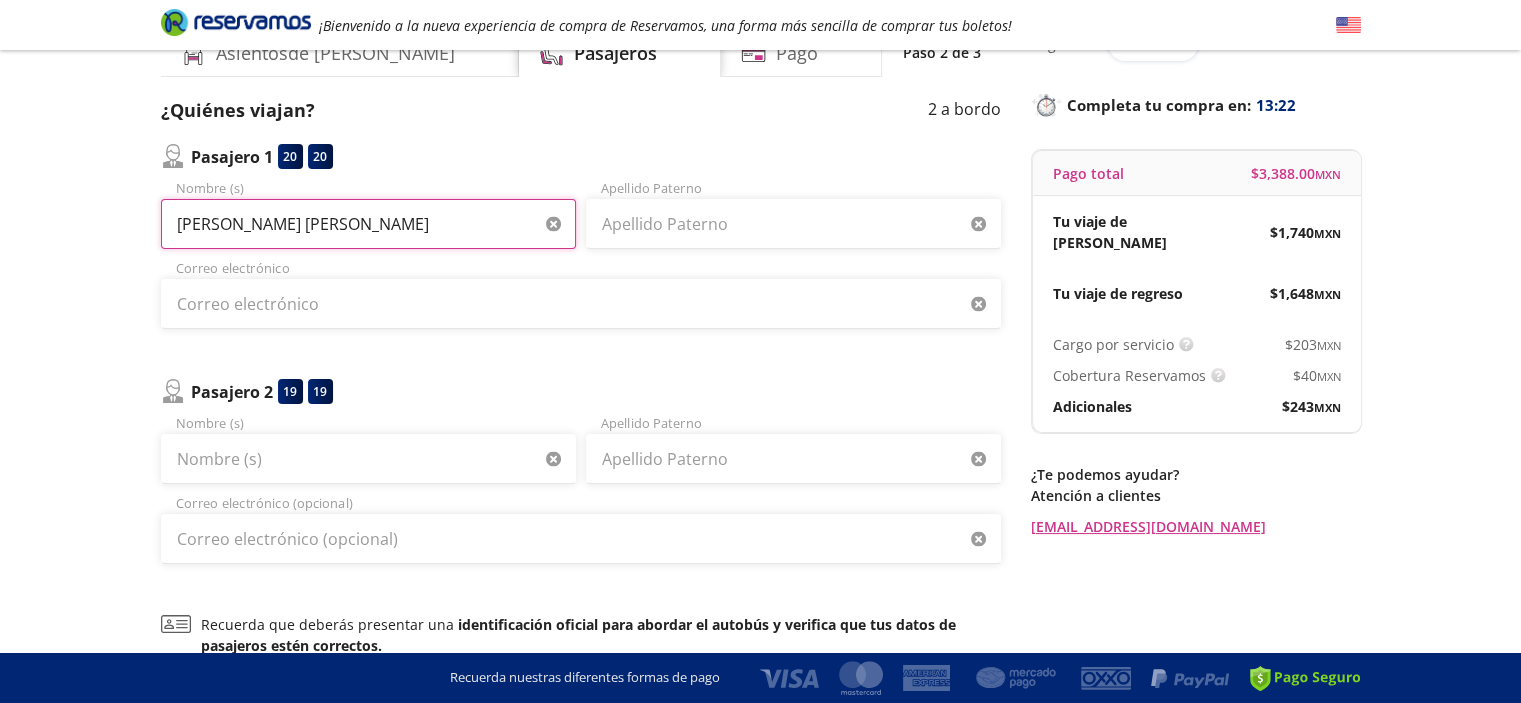 type on "[PERSON_NAME] [PERSON_NAME]" 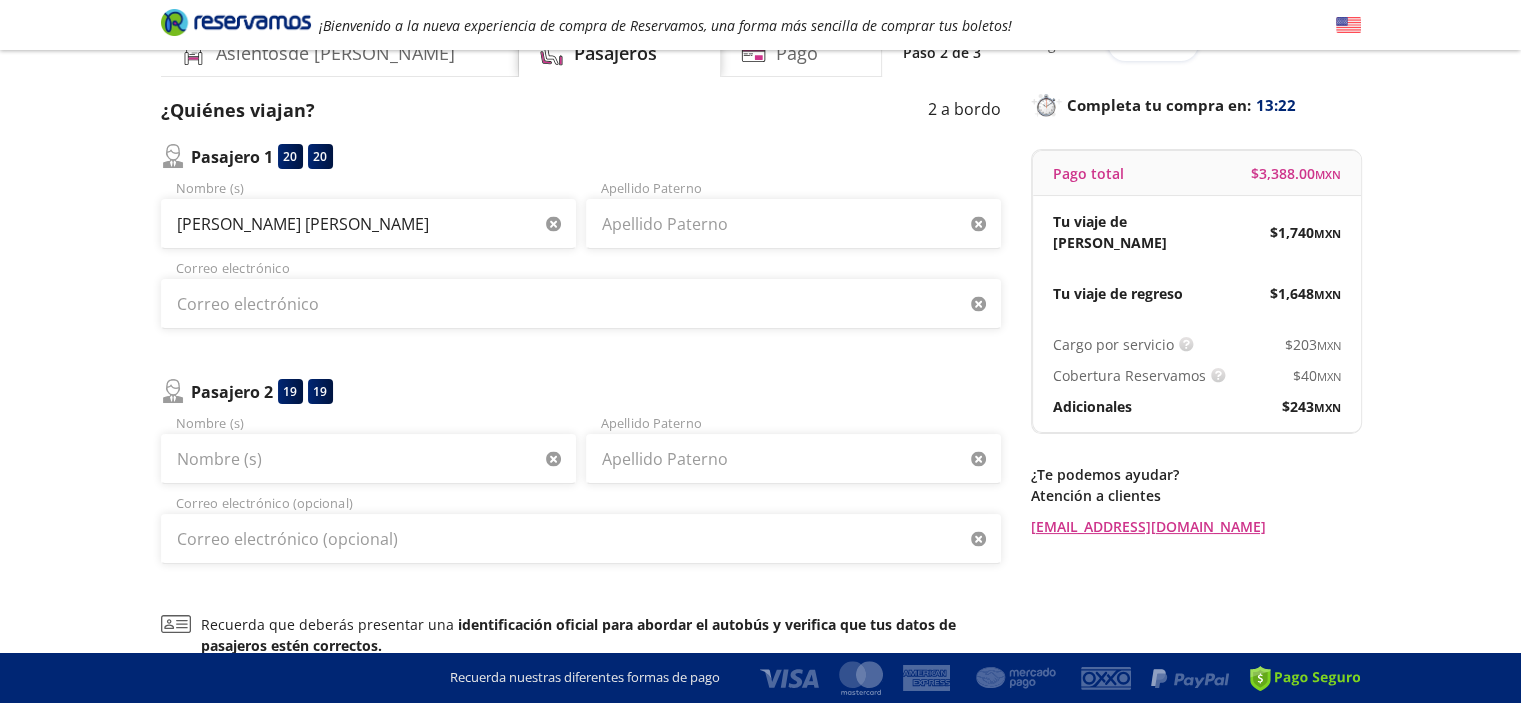 type 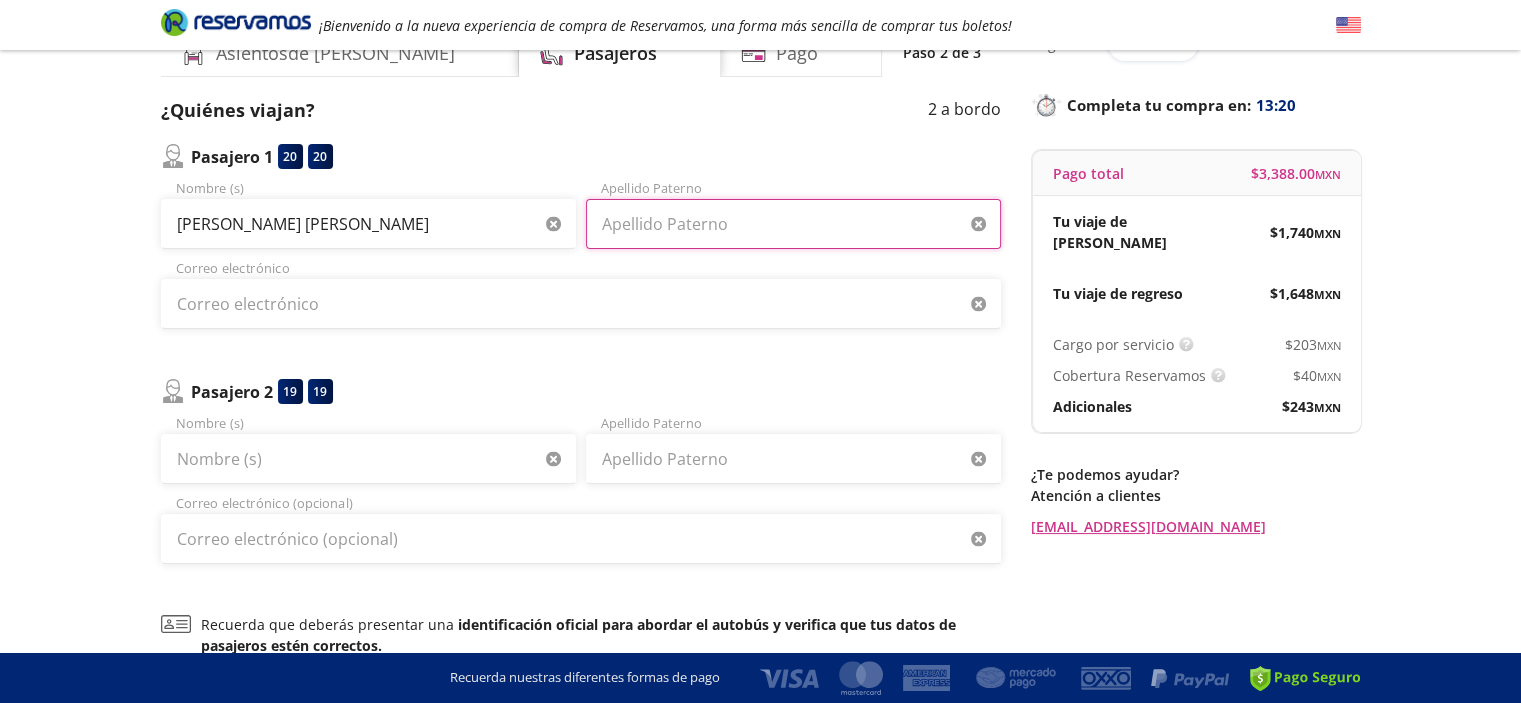 click on "Apellido Paterno" at bounding box center (793, 224) 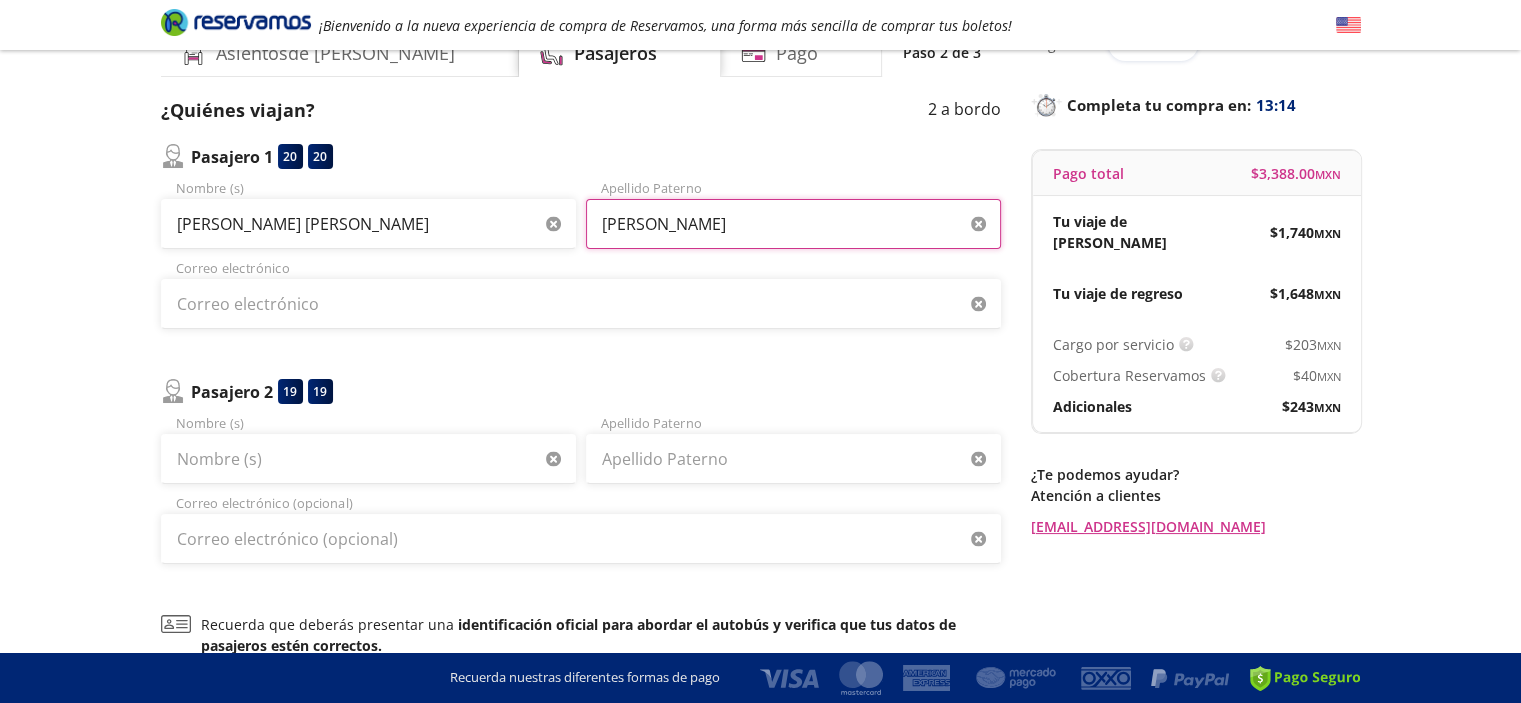 type on "[PERSON_NAME]" 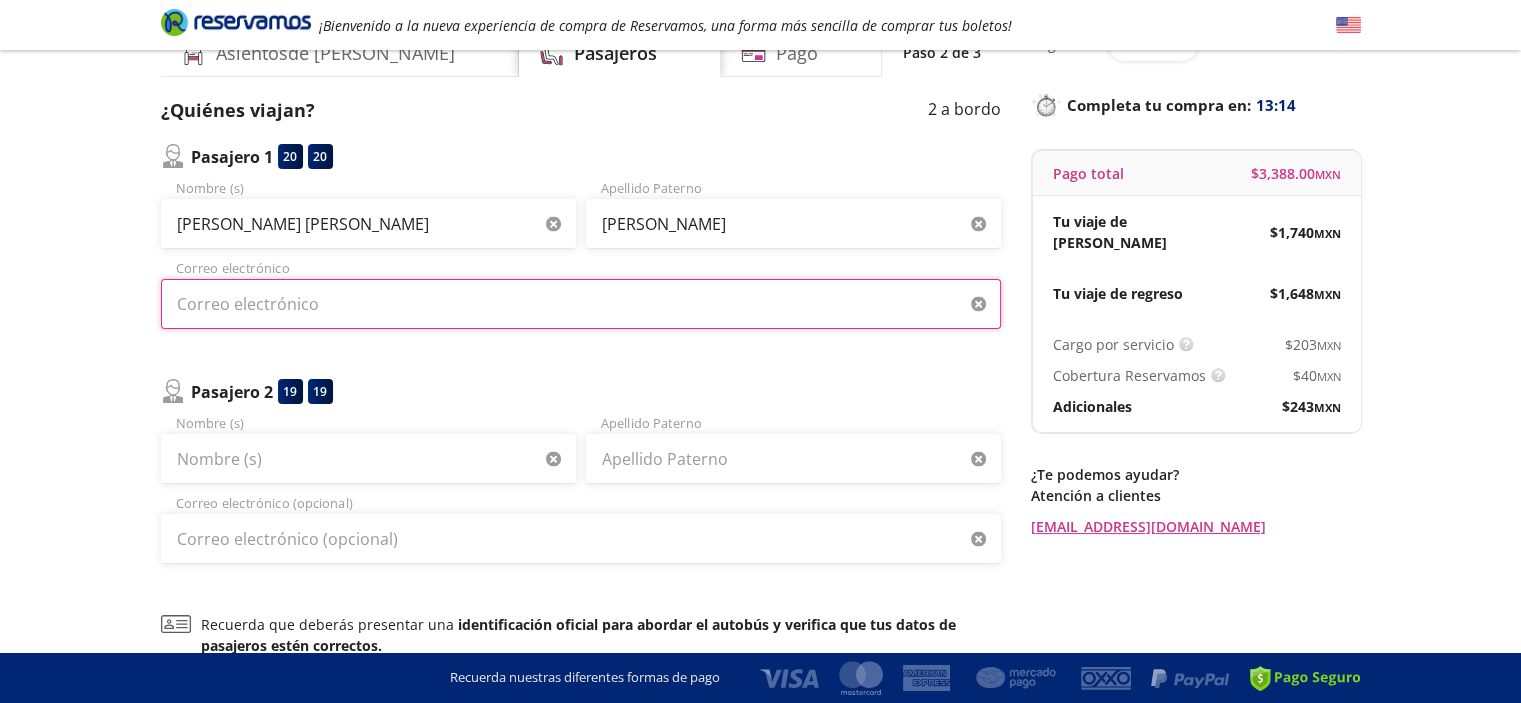 click on "Correo electrónico" at bounding box center (581, 304) 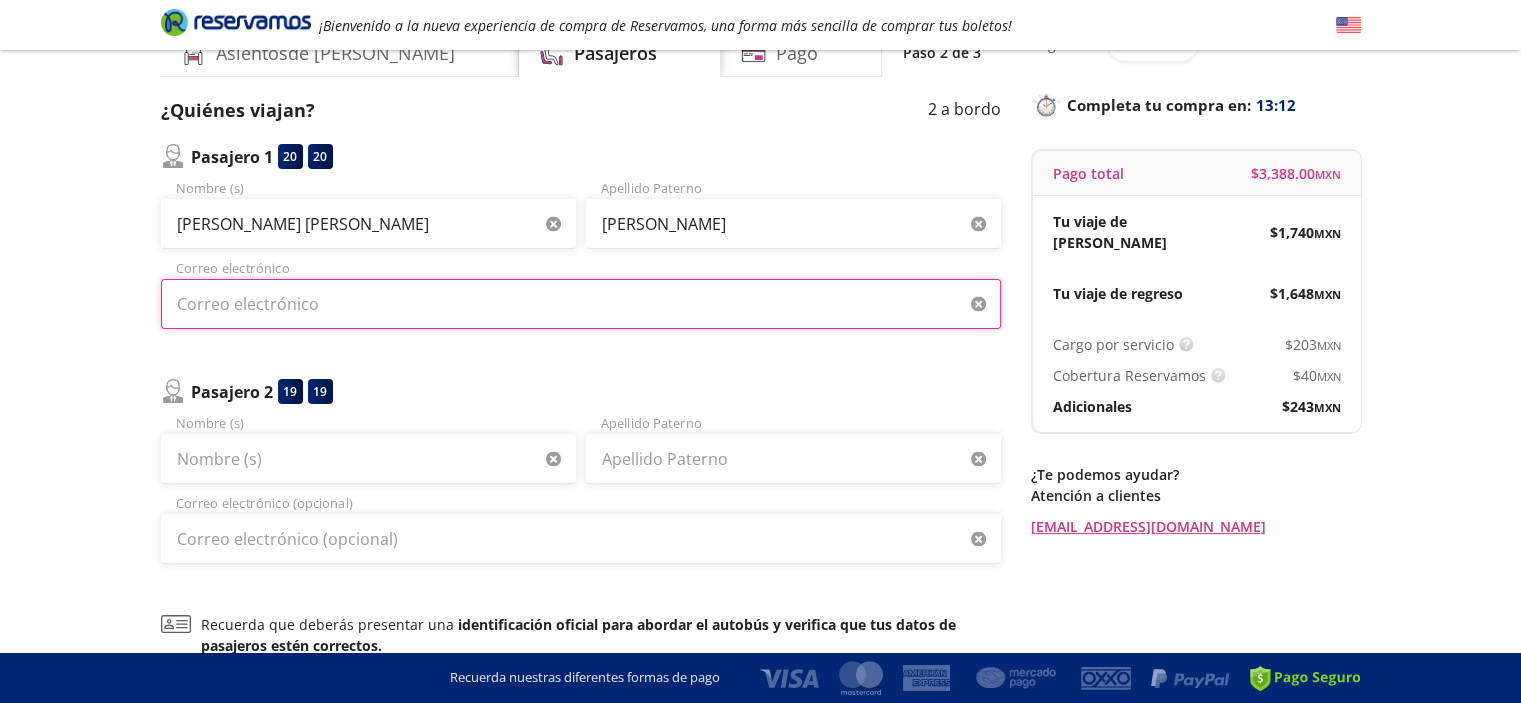 type on "[PERSON_NAME][EMAIL_ADDRESS][PERSON_NAME][PERSON_NAME][DOMAIN_NAME]" 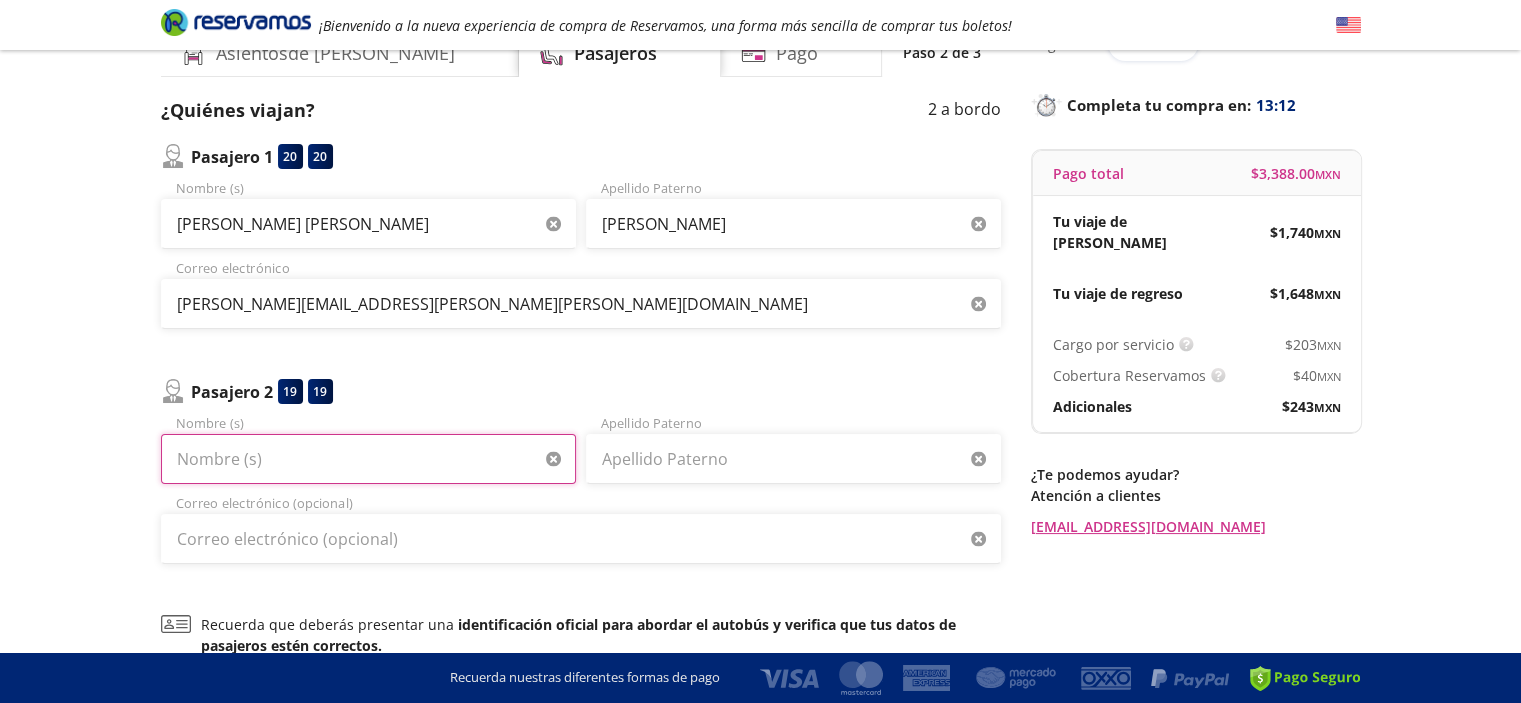 click on "Nombre (s)" at bounding box center (368, 459) 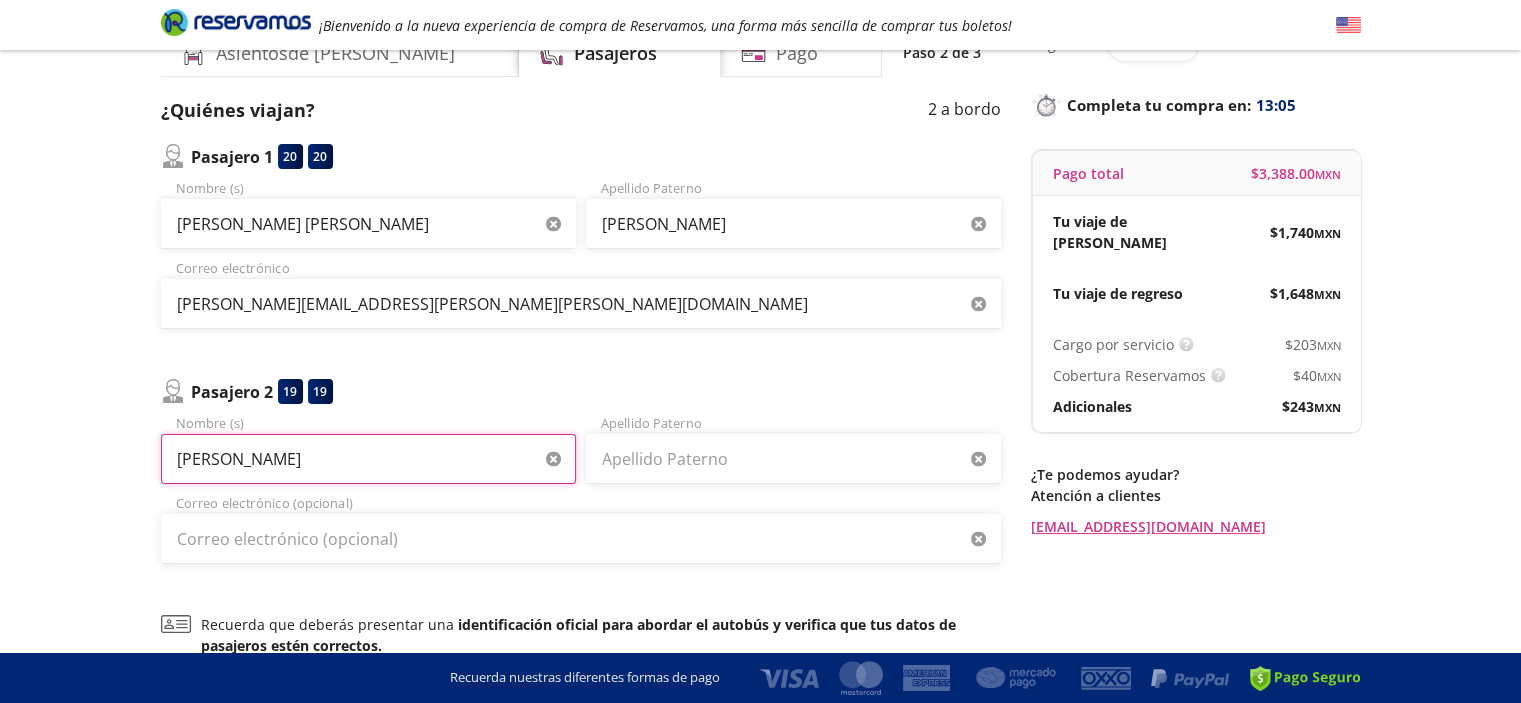 type on "[PERSON_NAME]" 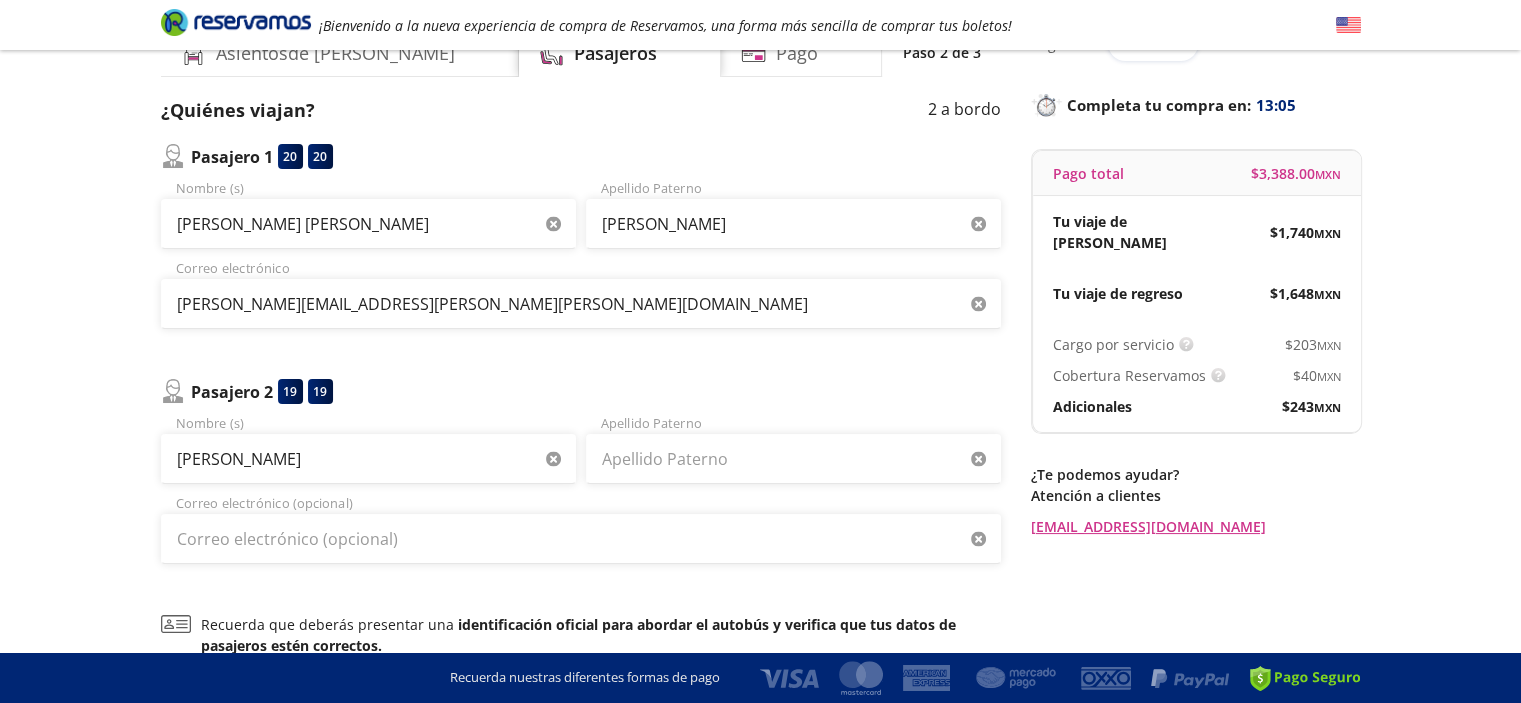 type 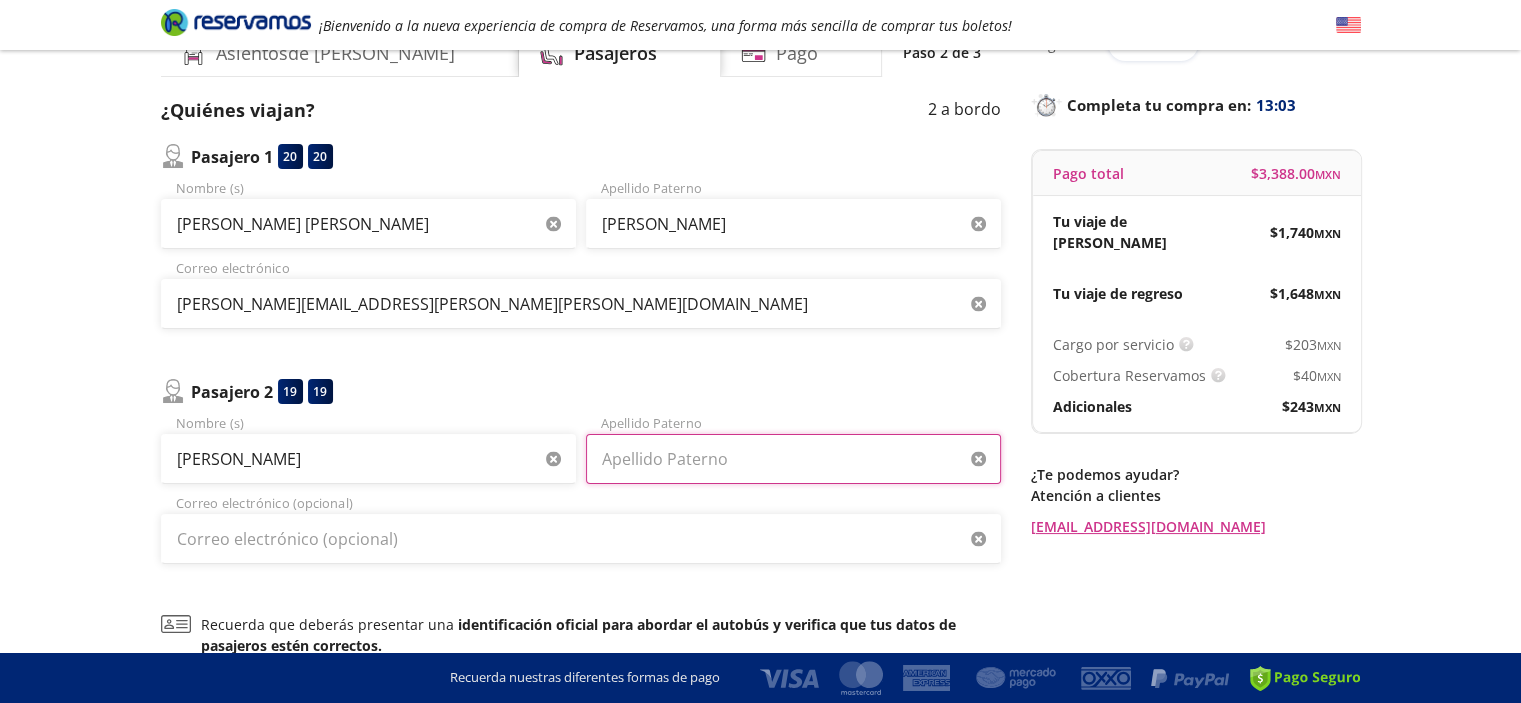 click on "Apellido Paterno" at bounding box center (793, 459) 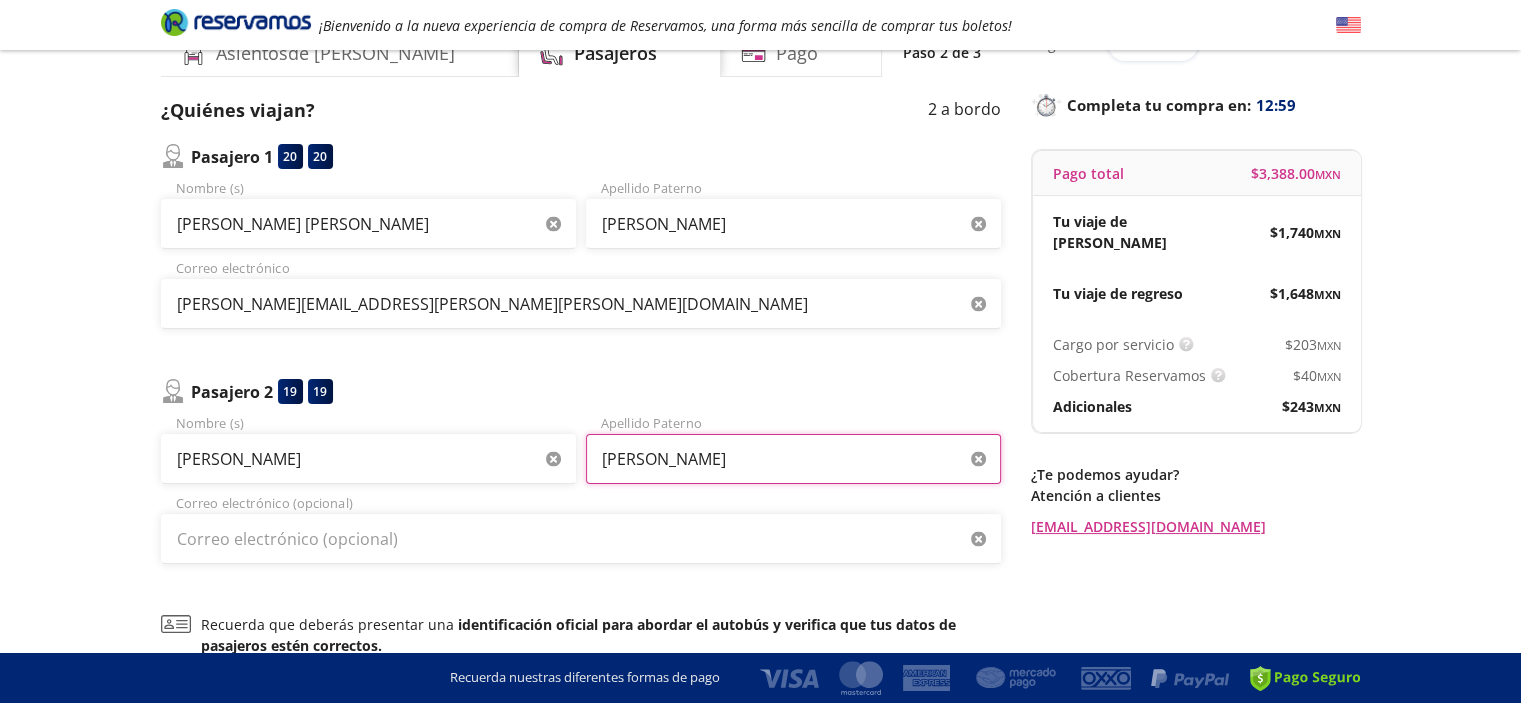 type on "[PERSON_NAME]" 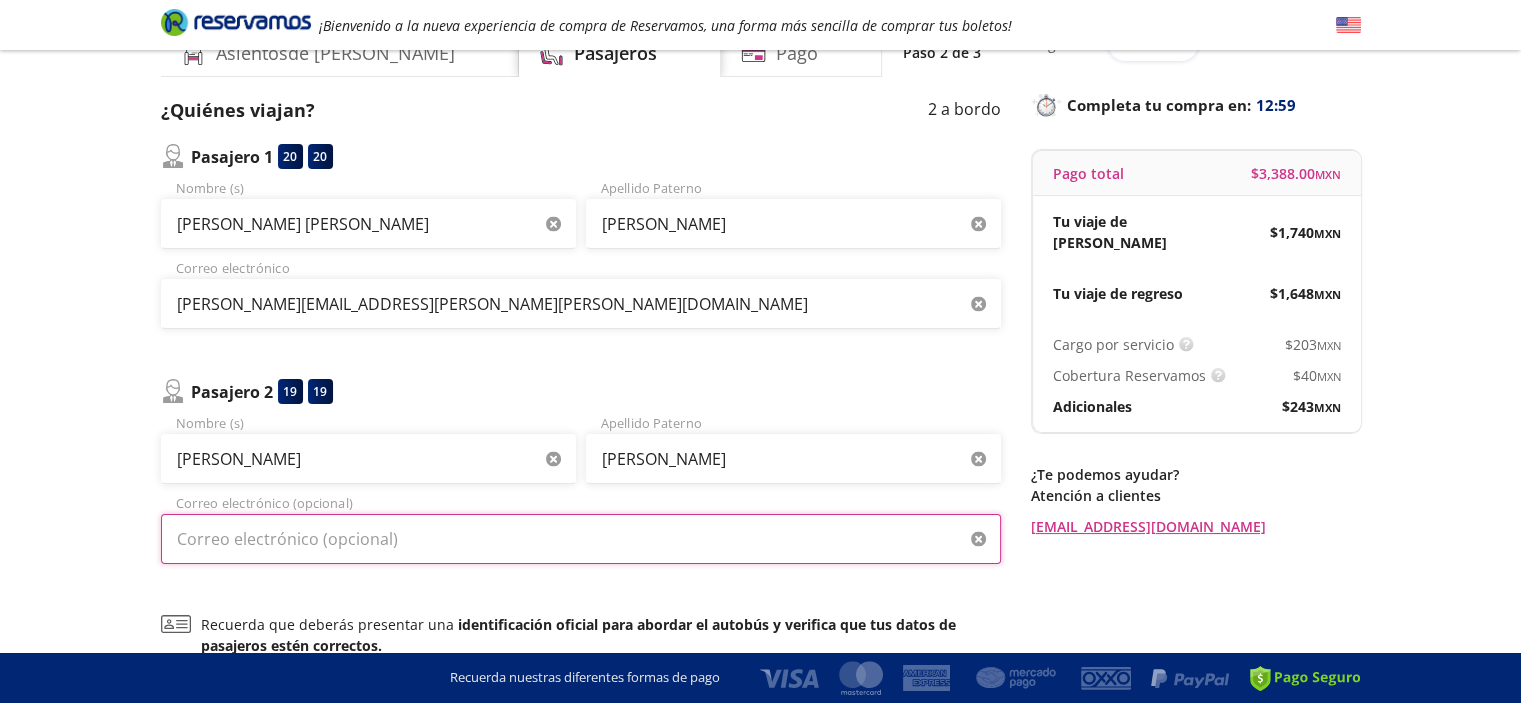 click on "Correo electrónico (opcional)" at bounding box center (581, 539) 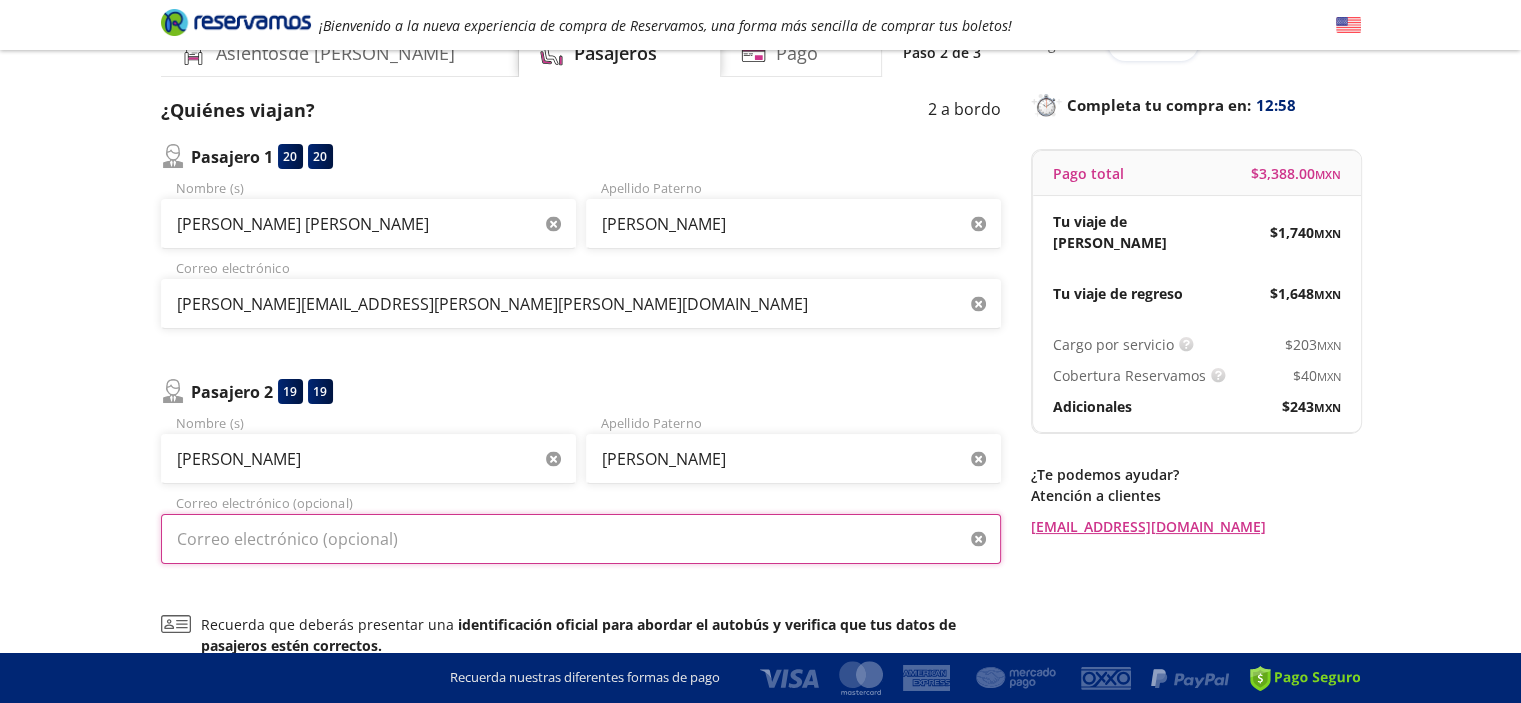 type on "[PERSON_NAME][EMAIL_ADDRESS][PERSON_NAME][PERSON_NAME][DOMAIN_NAME]" 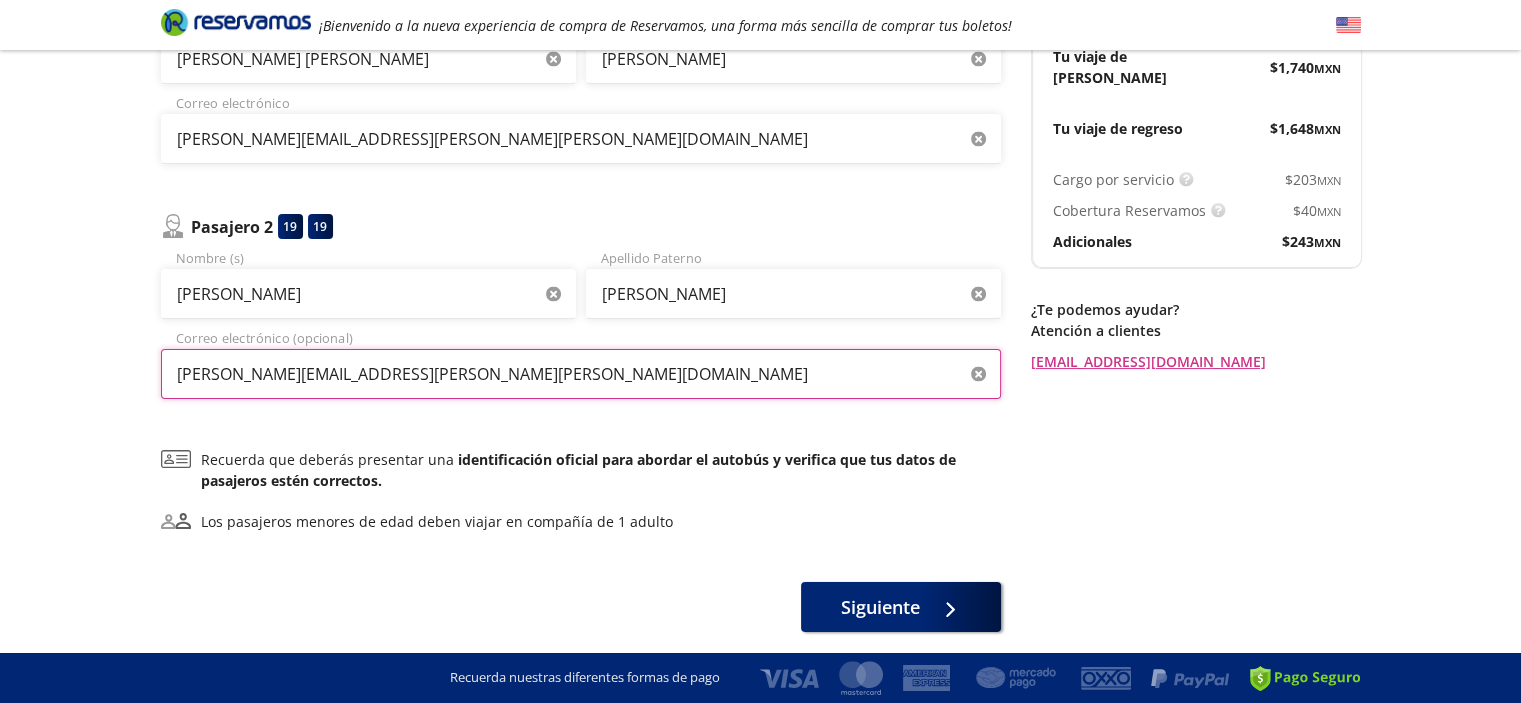 scroll, scrollTop: 300, scrollLeft: 0, axis: vertical 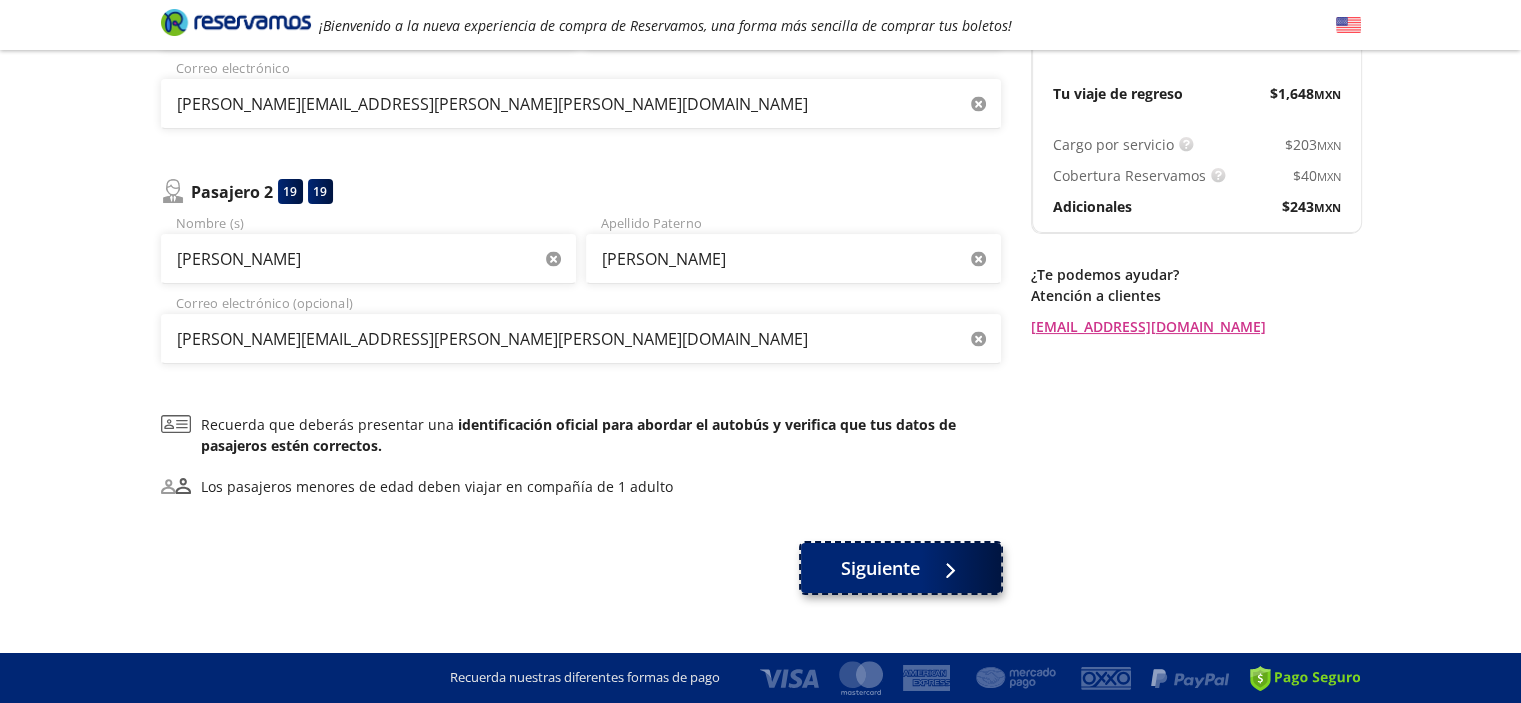 click on "Siguiente" at bounding box center [880, 568] 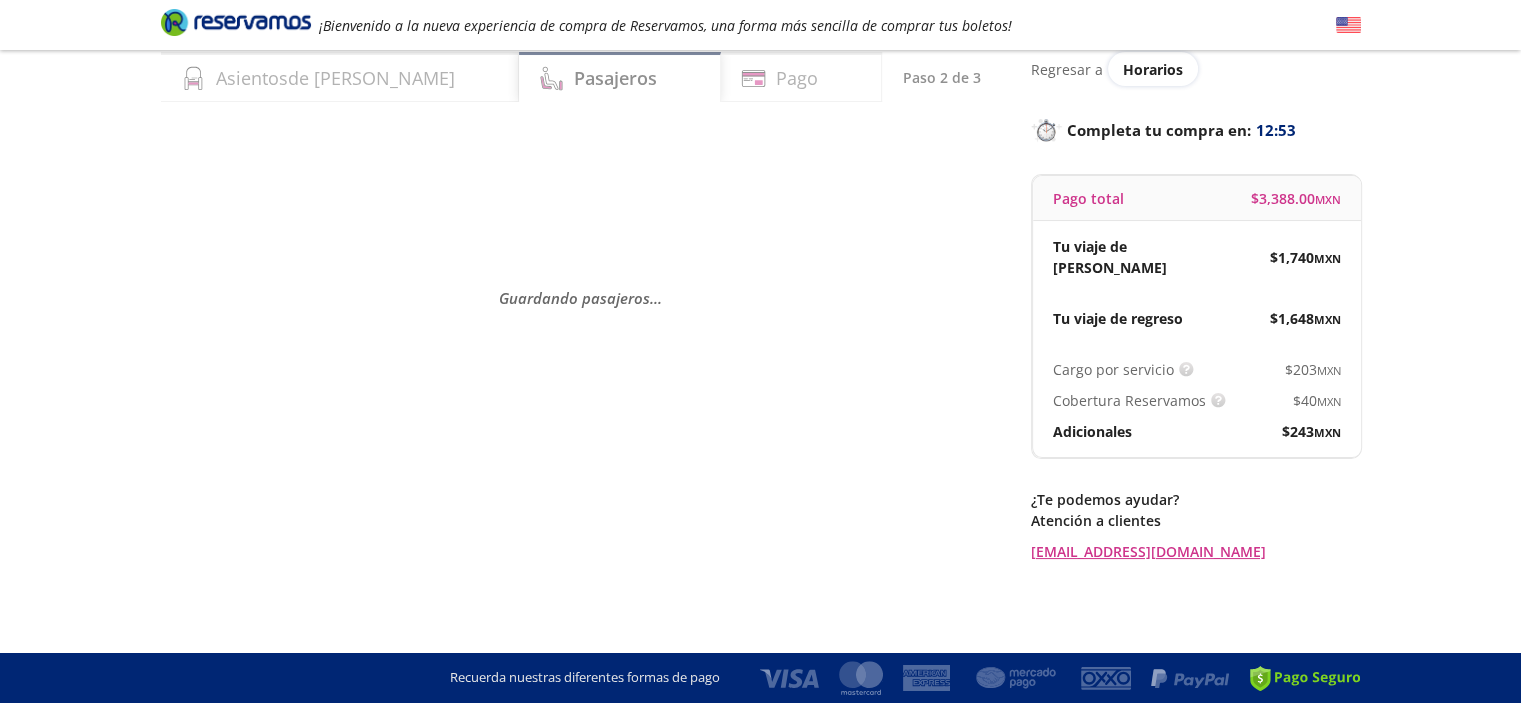 scroll, scrollTop: 0, scrollLeft: 0, axis: both 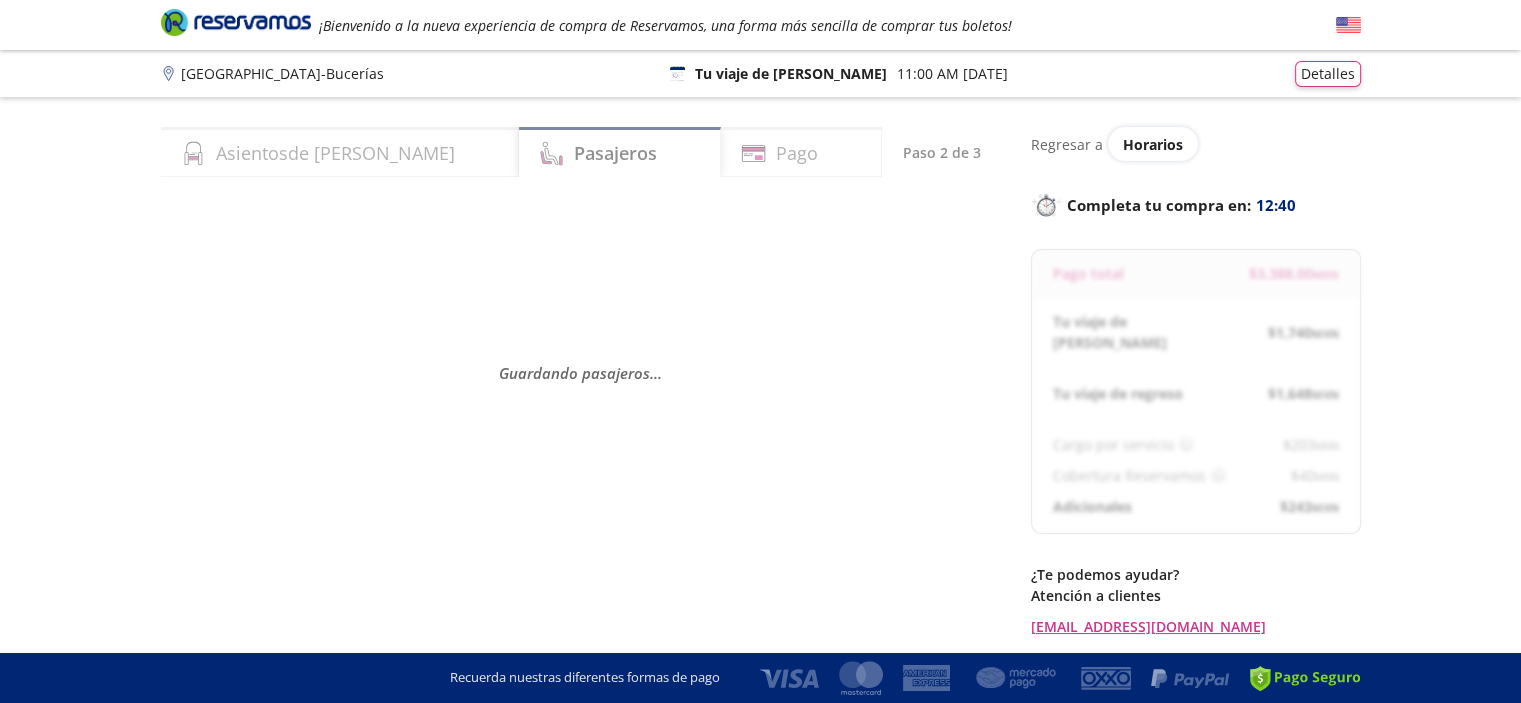 select on "MX" 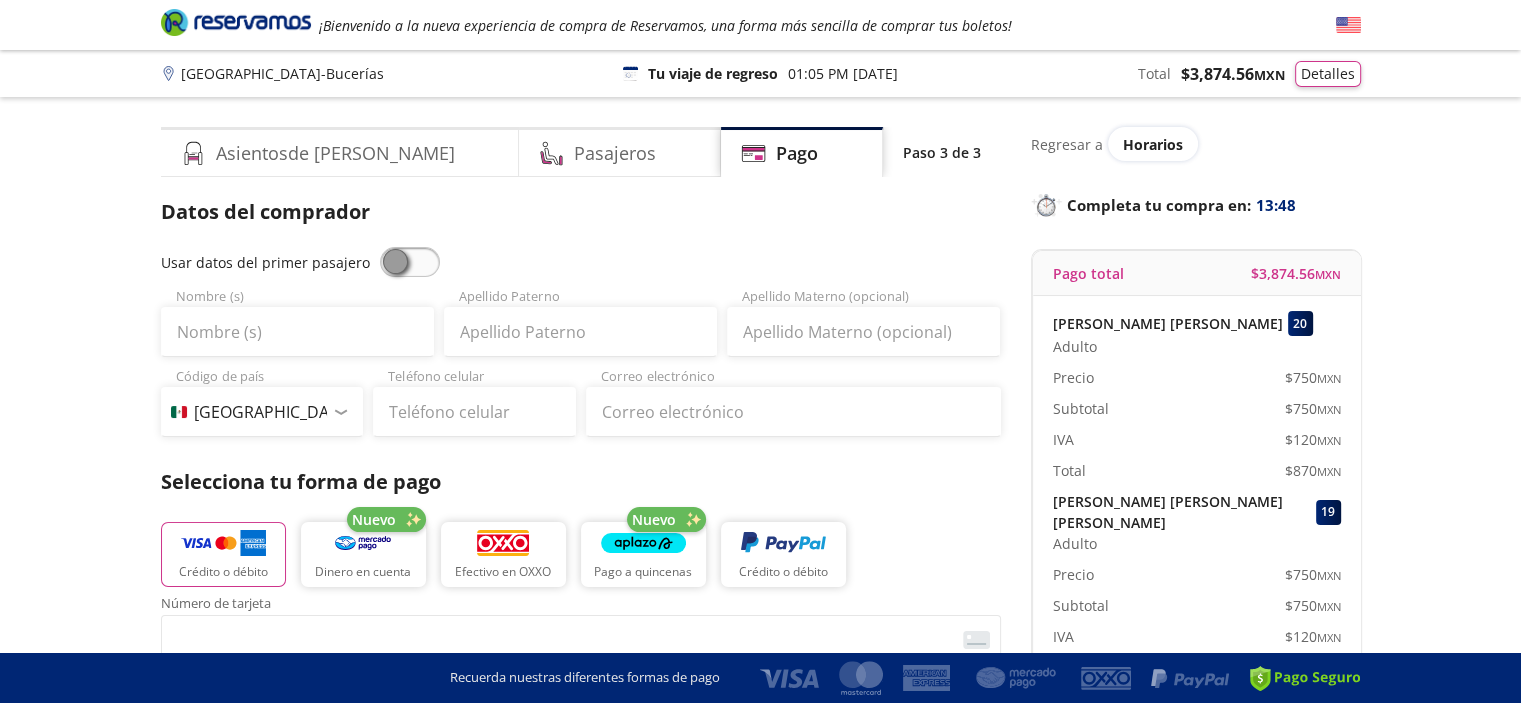 click at bounding box center [410, 262] 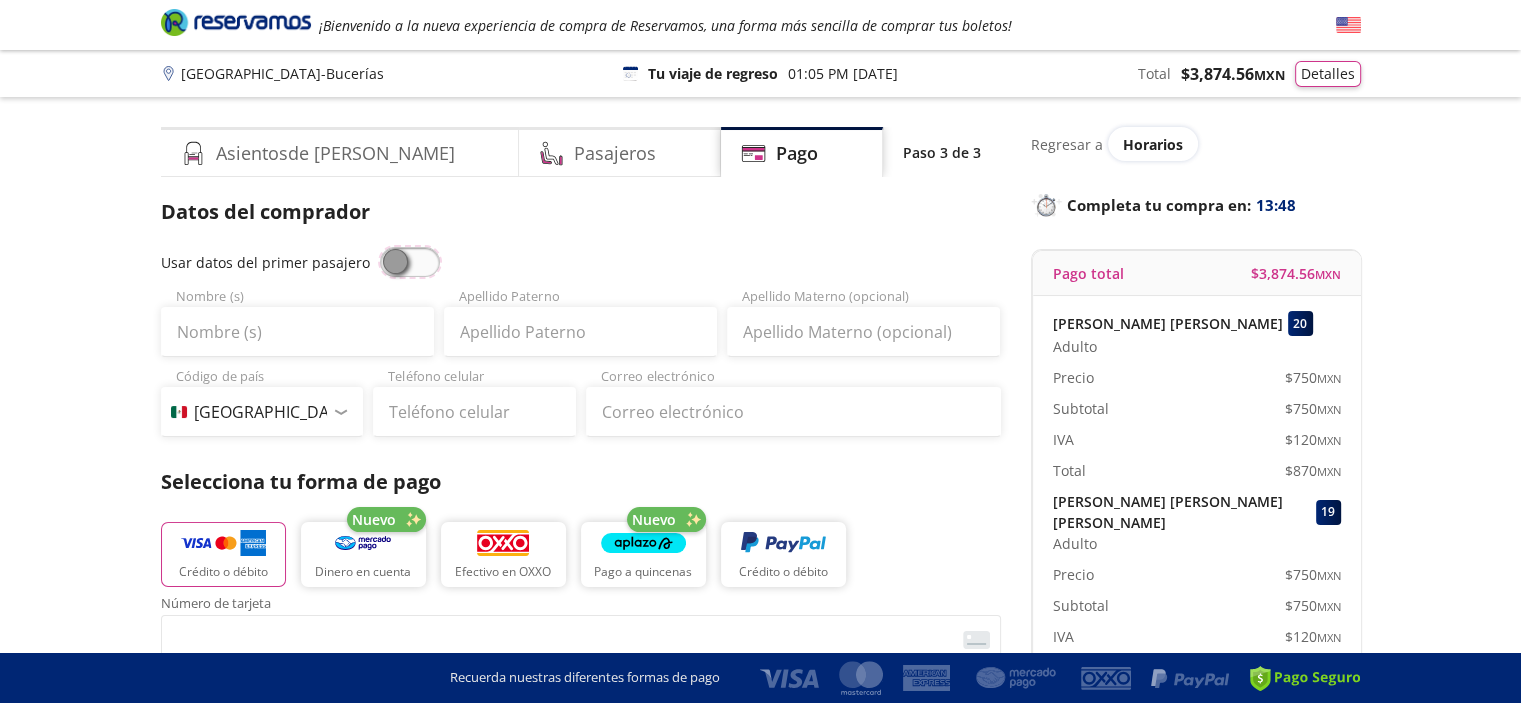 click at bounding box center [380, 247] 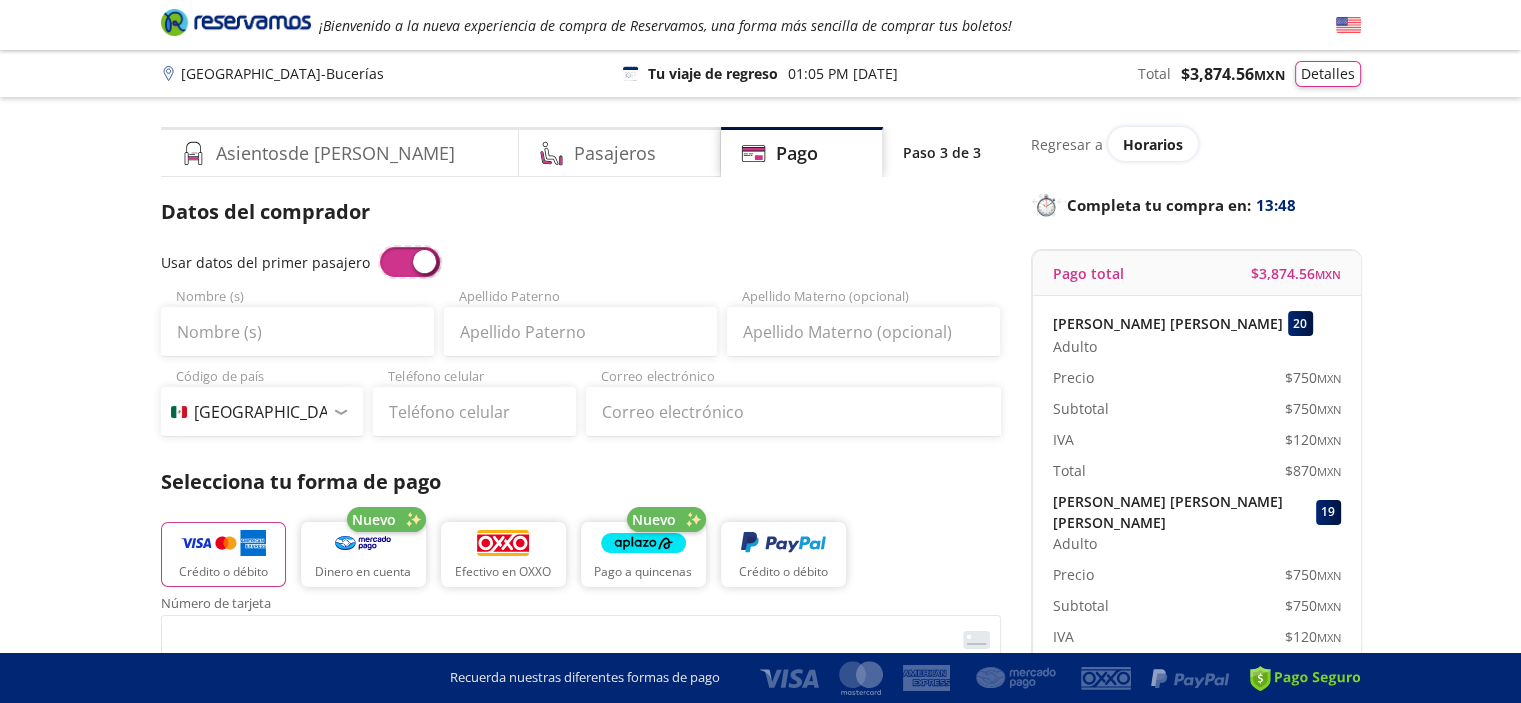 type on "[PERSON_NAME] [PERSON_NAME]" 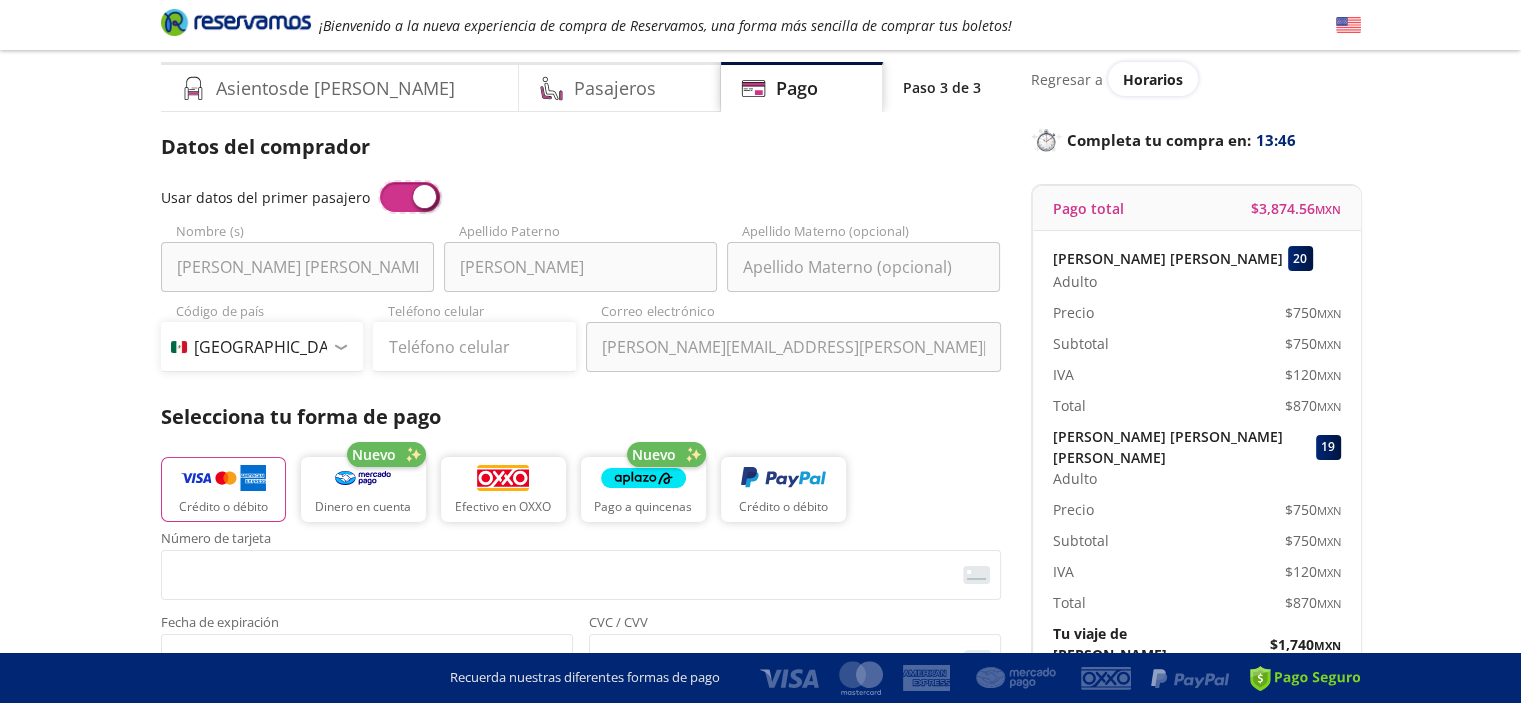 scroll, scrollTop: 100, scrollLeft: 0, axis: vertical 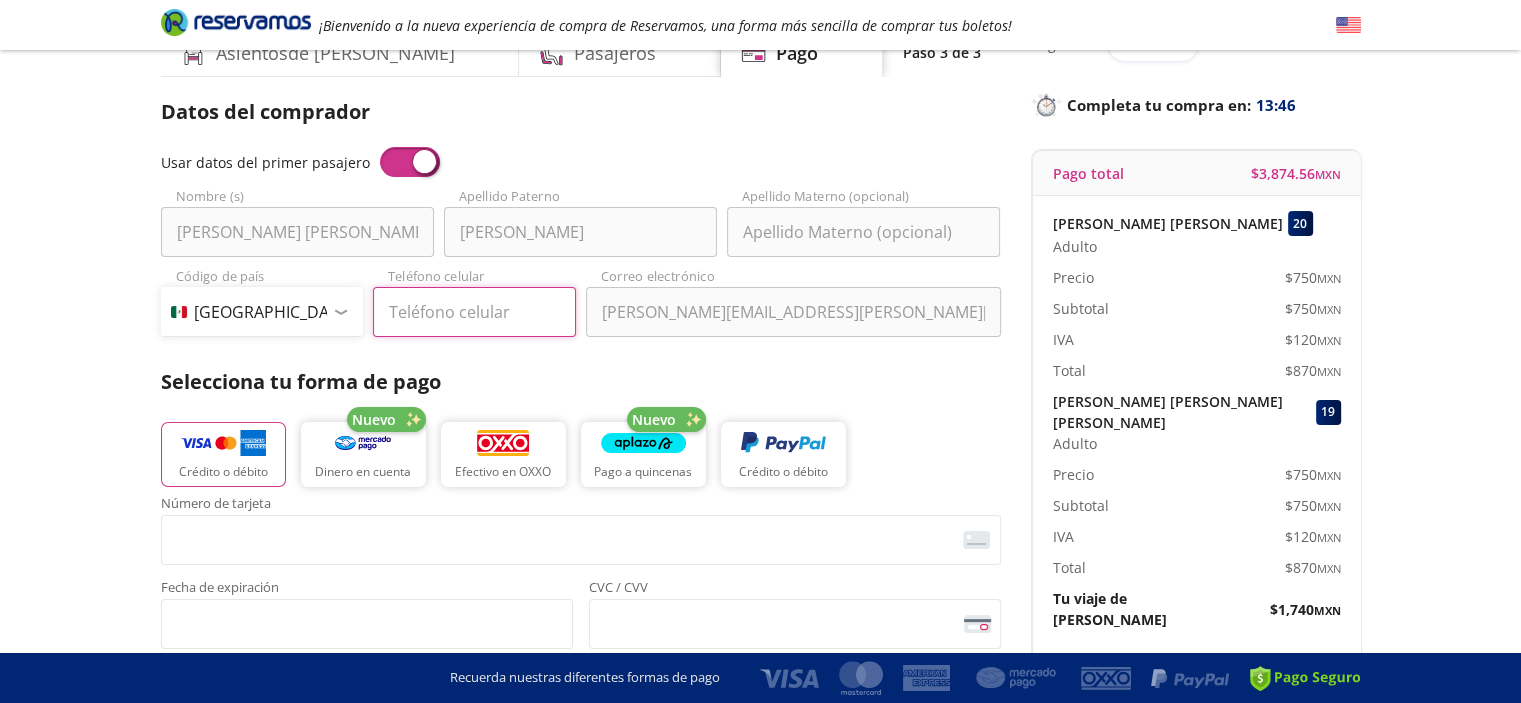 click on "Teléfono celular" at bounding box center [474, 312] 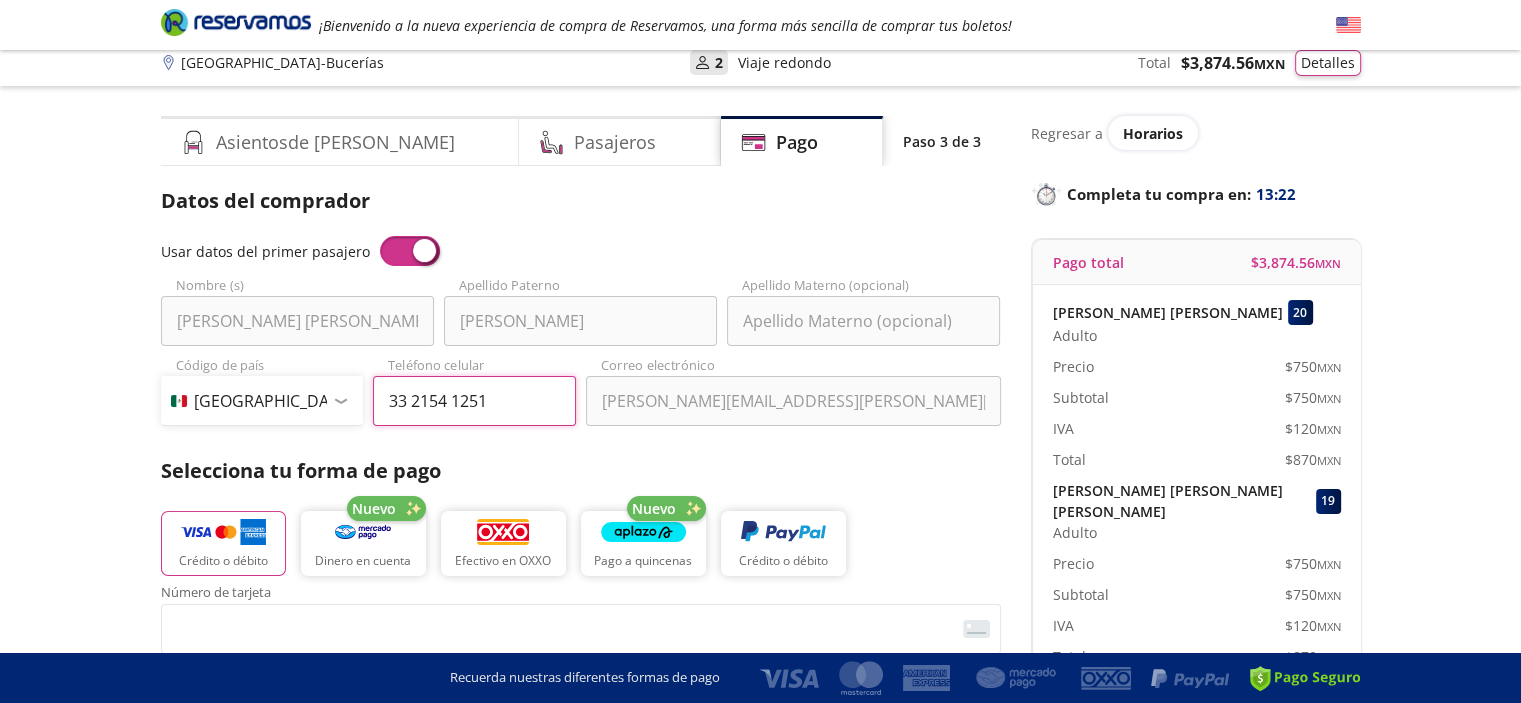 scroll, scrollTop: 0, scrollLeft: 0, axis: both 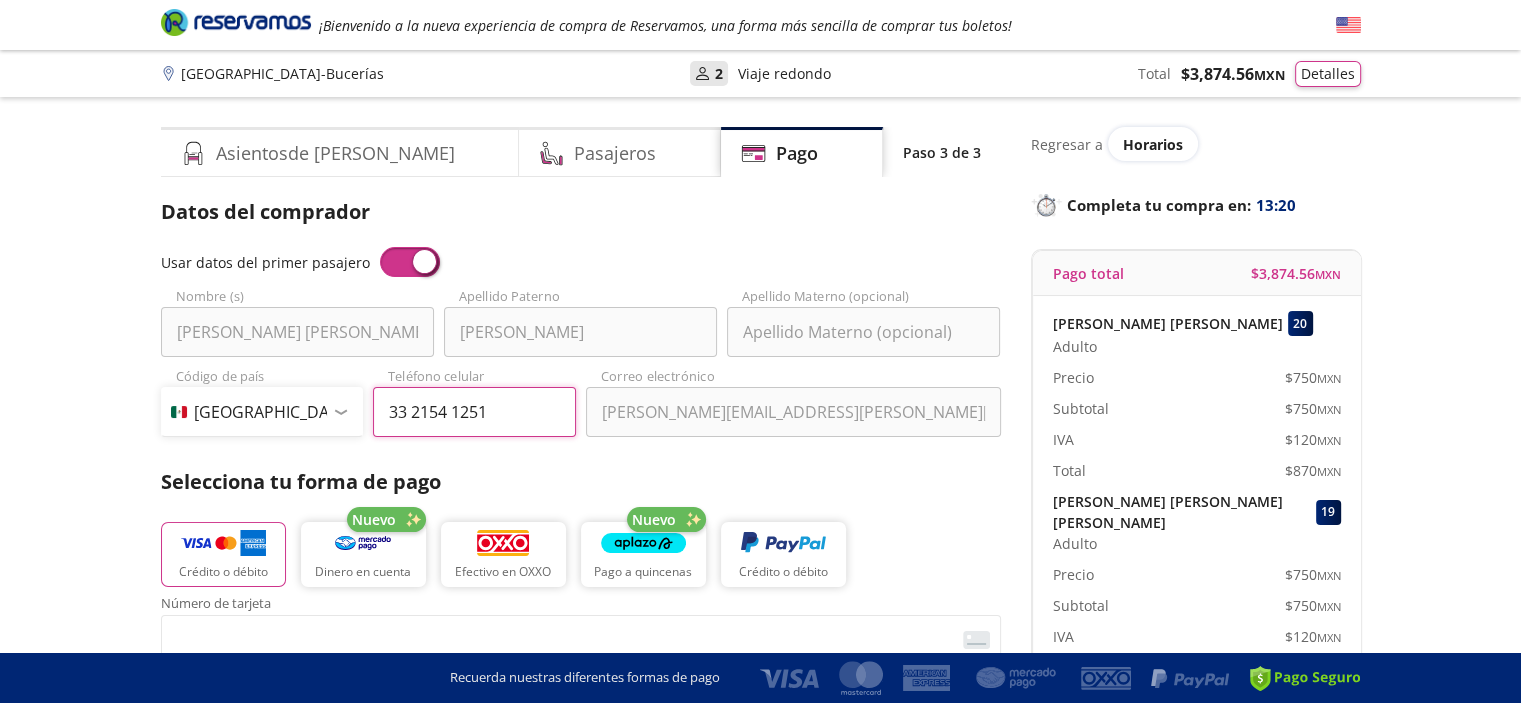 type on "33 2154 1251" 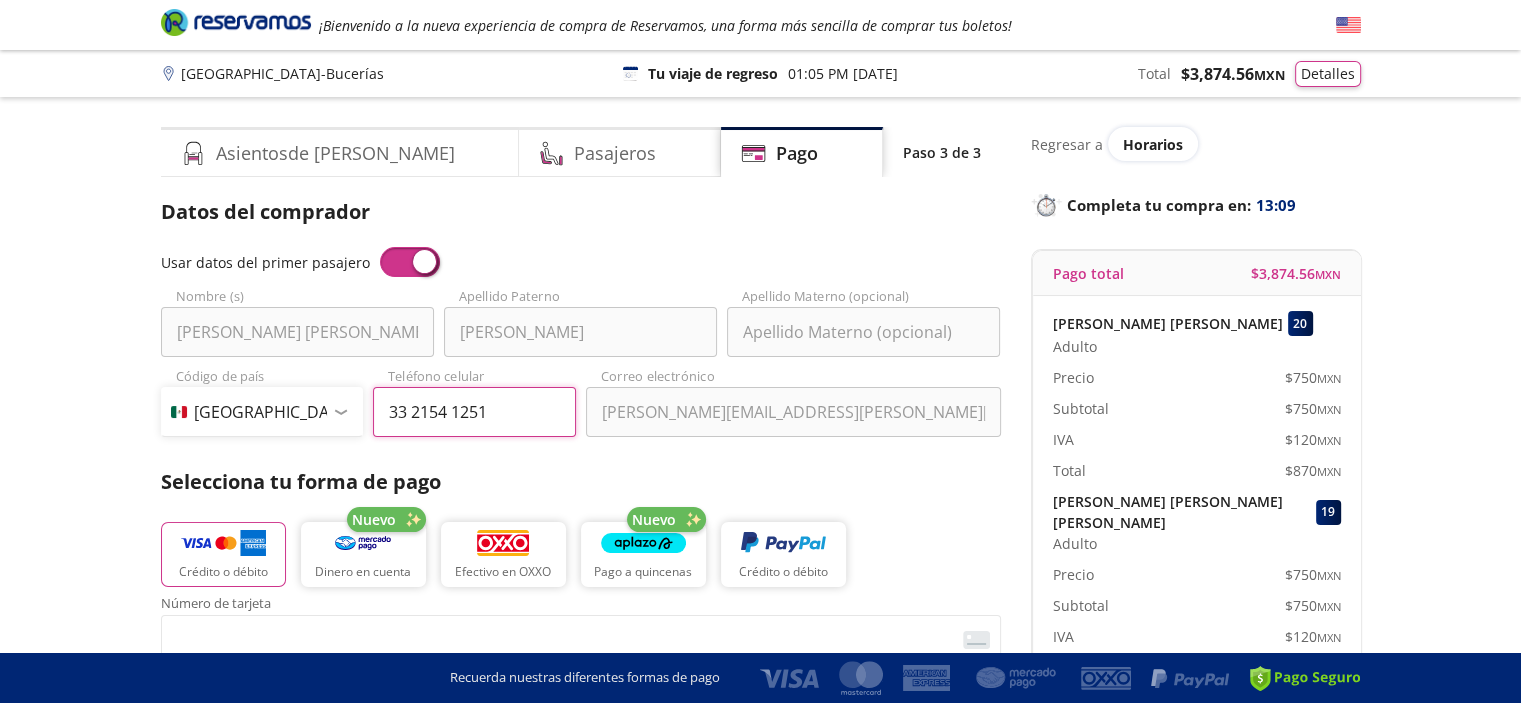 scroll, scrollTop: 100, scrollLeft: 0, axis: vertical 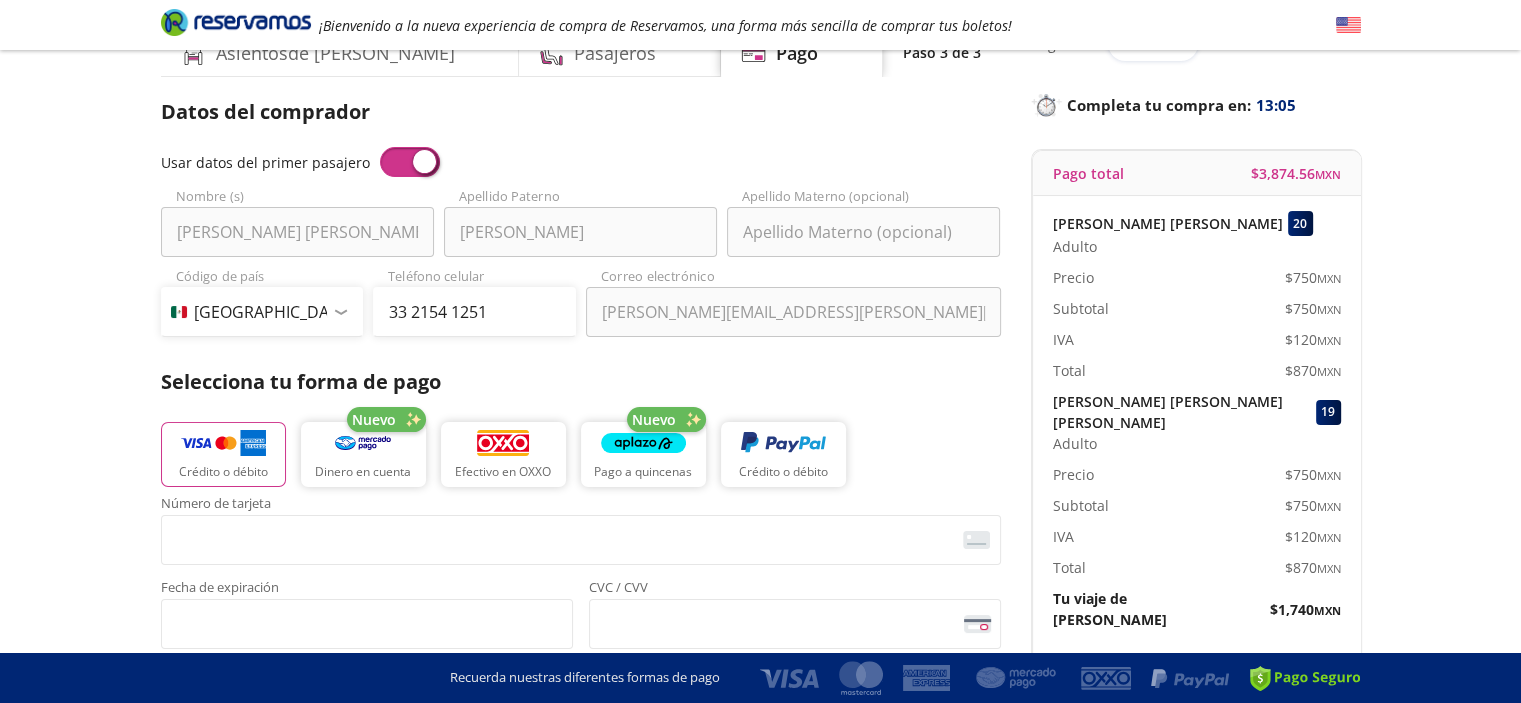 drag, startPoint x: 1282, startPoint y: 368, endPoint x: 1367, endPoint y: 367, distance: 85.00588 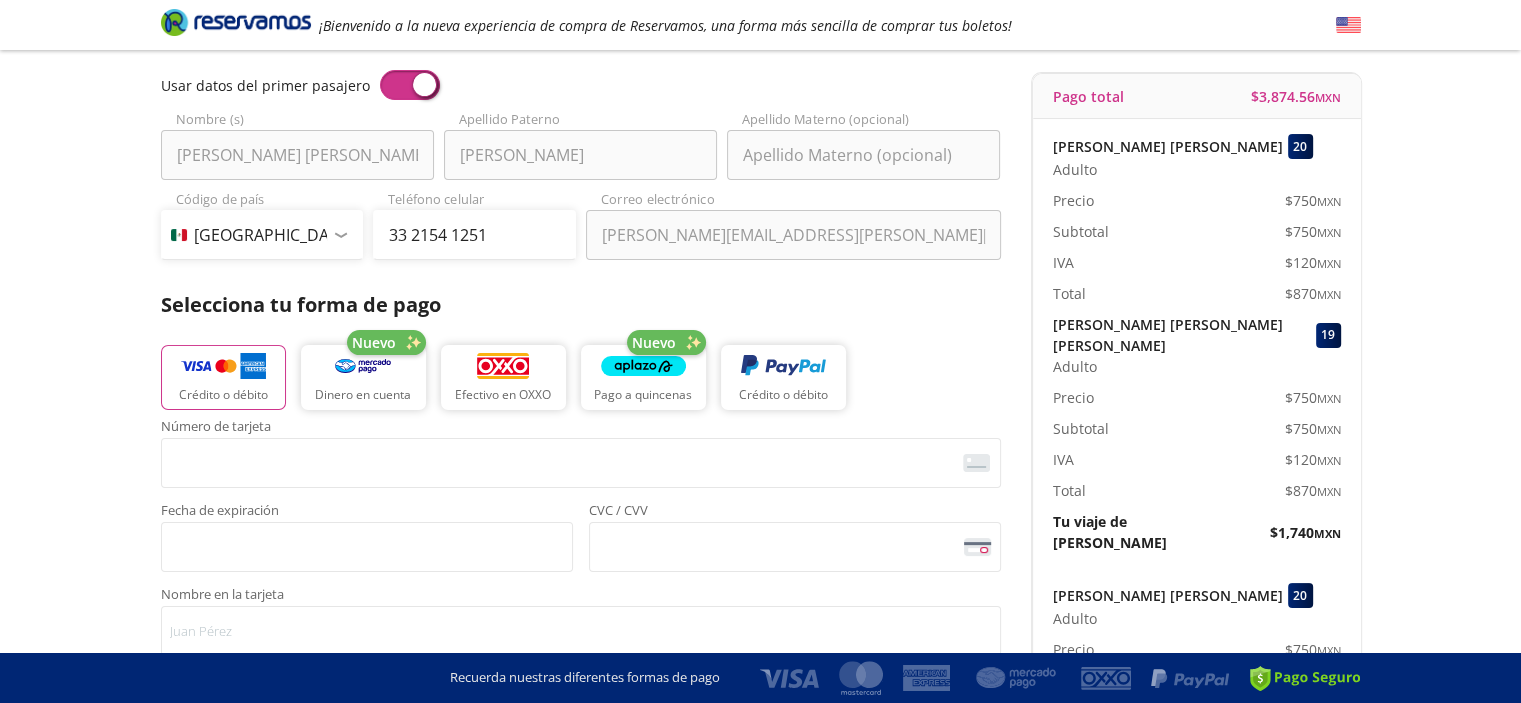 scroll, scrollTop: 0, scrollLeft: 0, axis: both 